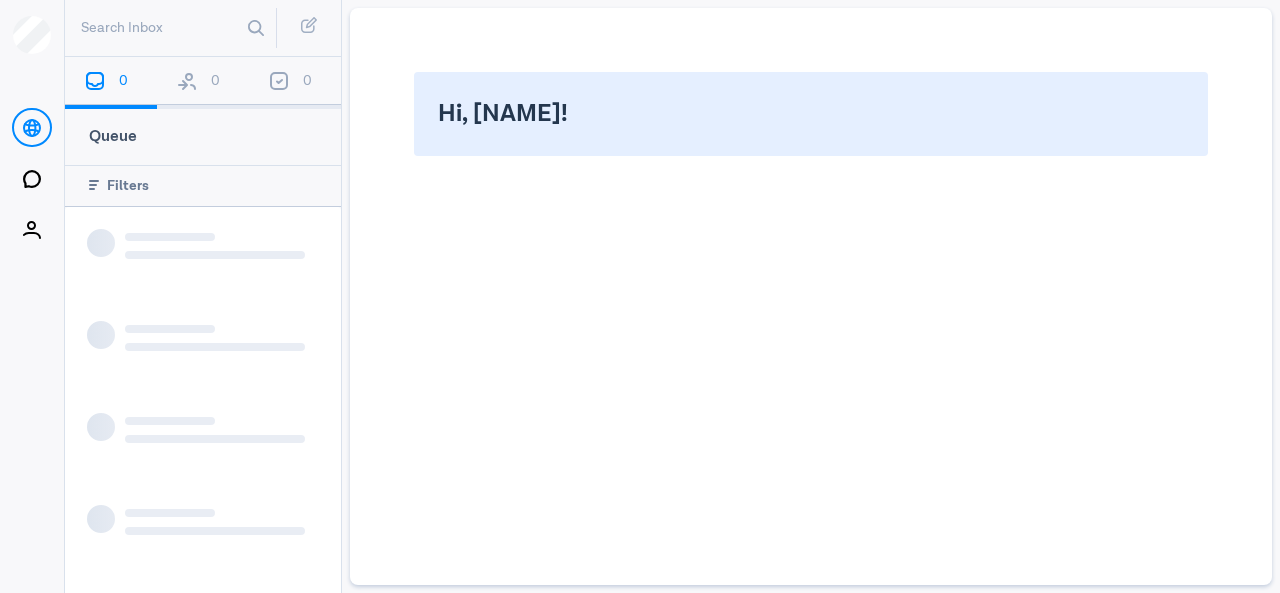 scroll, scrollTop: 0, scrollLeft: 0, axis: both 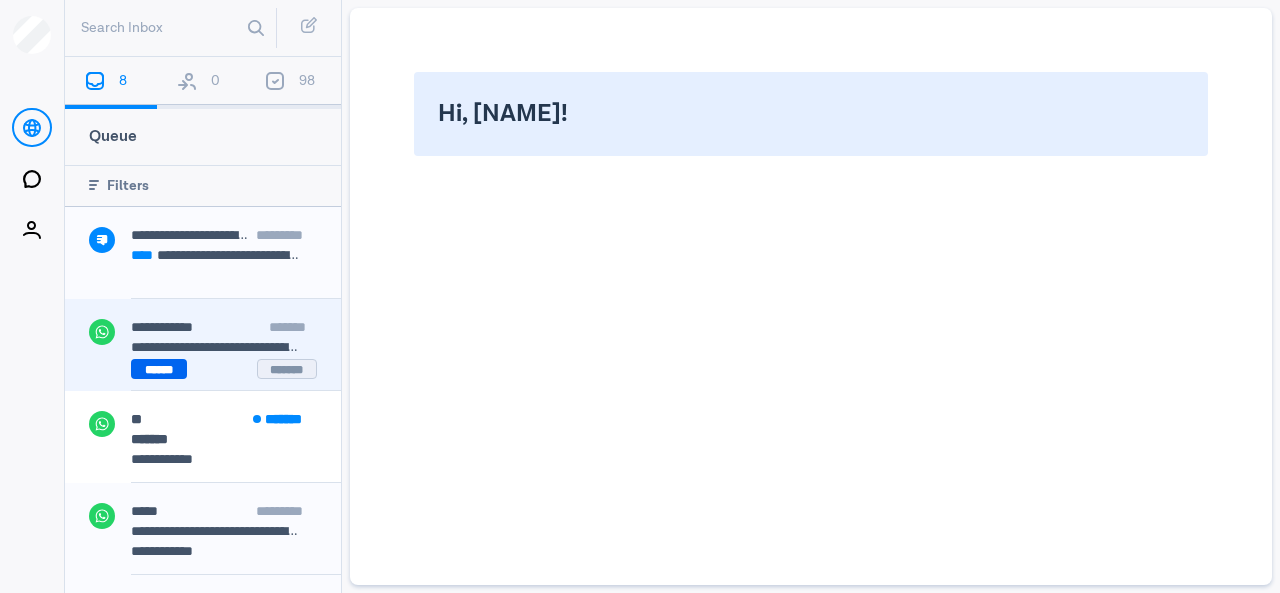 click on "******" at bounding box center [159, 369] 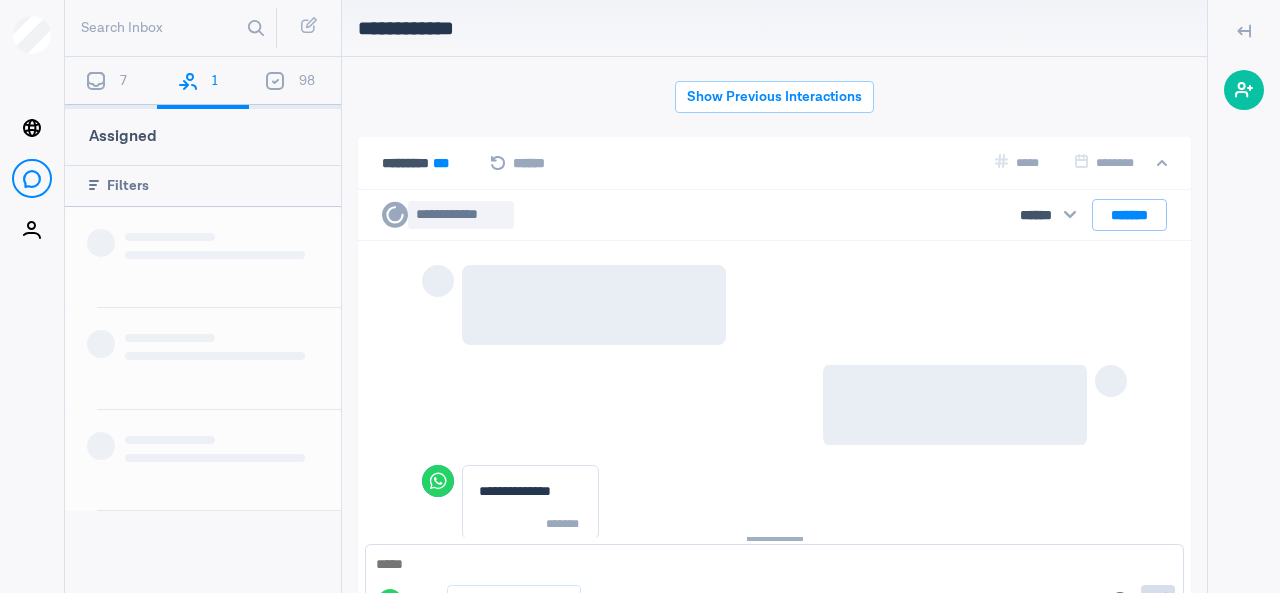 scroll, scrollTop: 78, scrollLeft: 0, axis: vertical 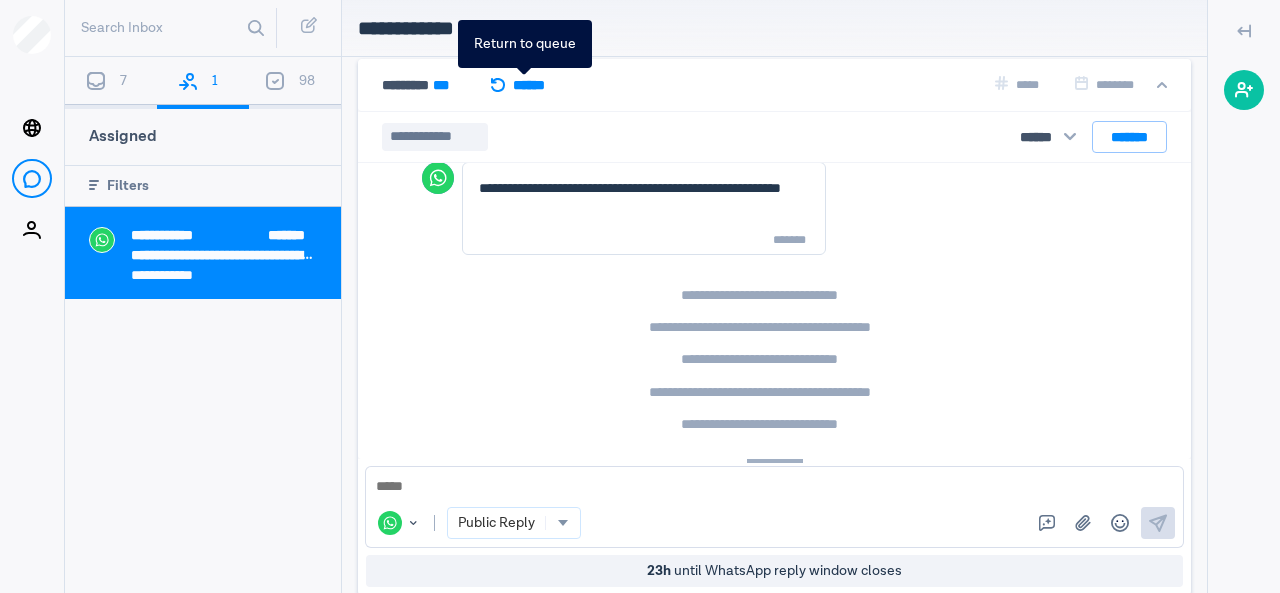 click on "******" at bounding box center (523, 85) 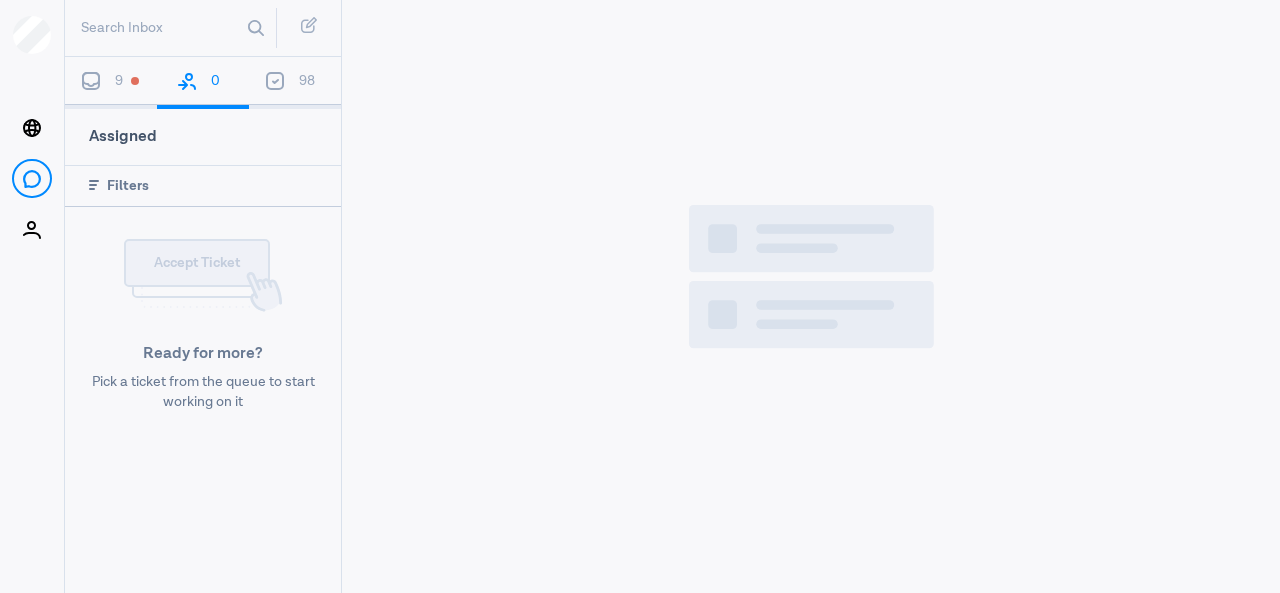 click on "9" at bounding box center (111, 83) 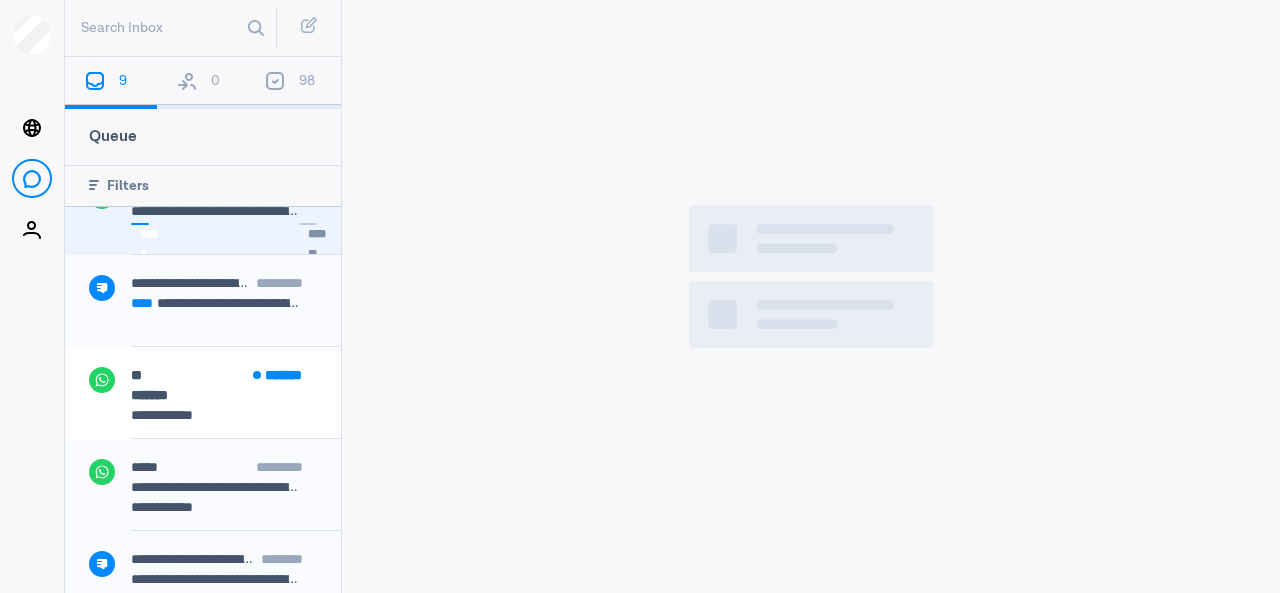 scroll, scrollTop: 146, scrollLeft: 0, axis: vertical 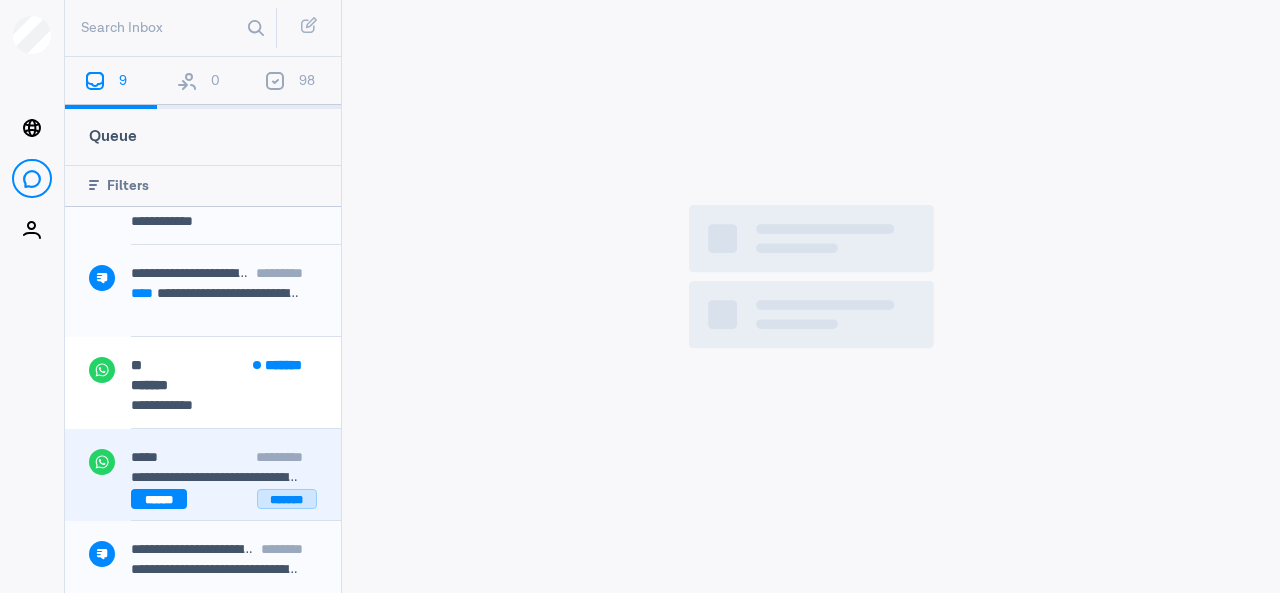 click on "*******" at bounding box center (287, 499) 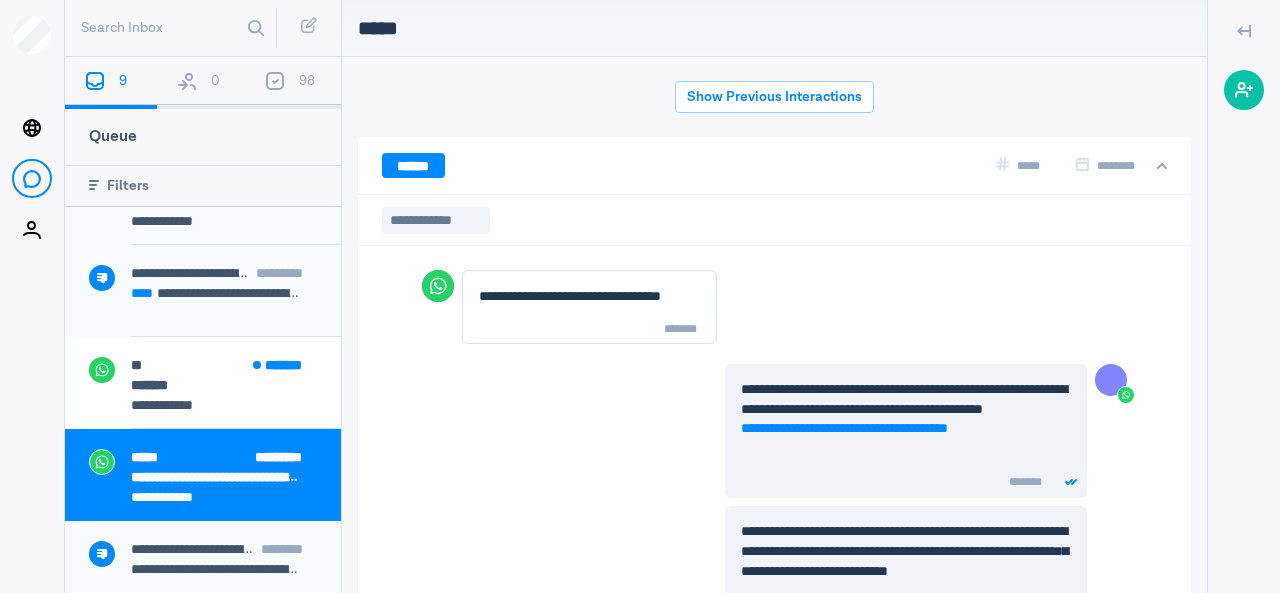 scroll, scrollTop: 78, scrollLeft: 0, axis: vertical 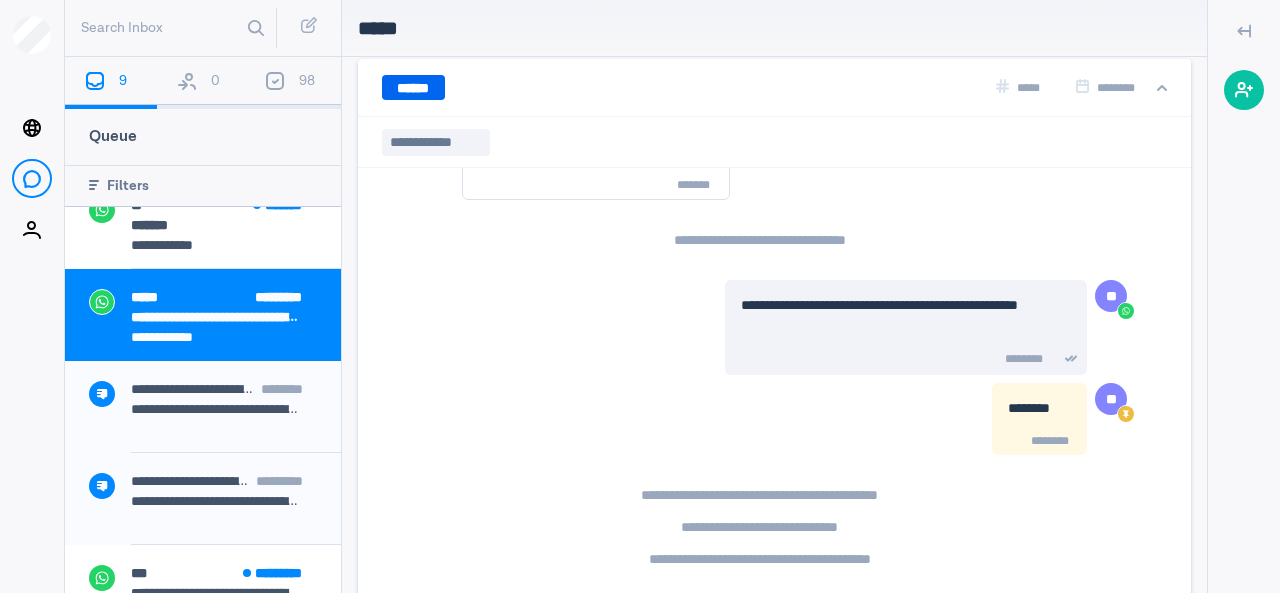 click on "******" at bounding box center [413, 87] 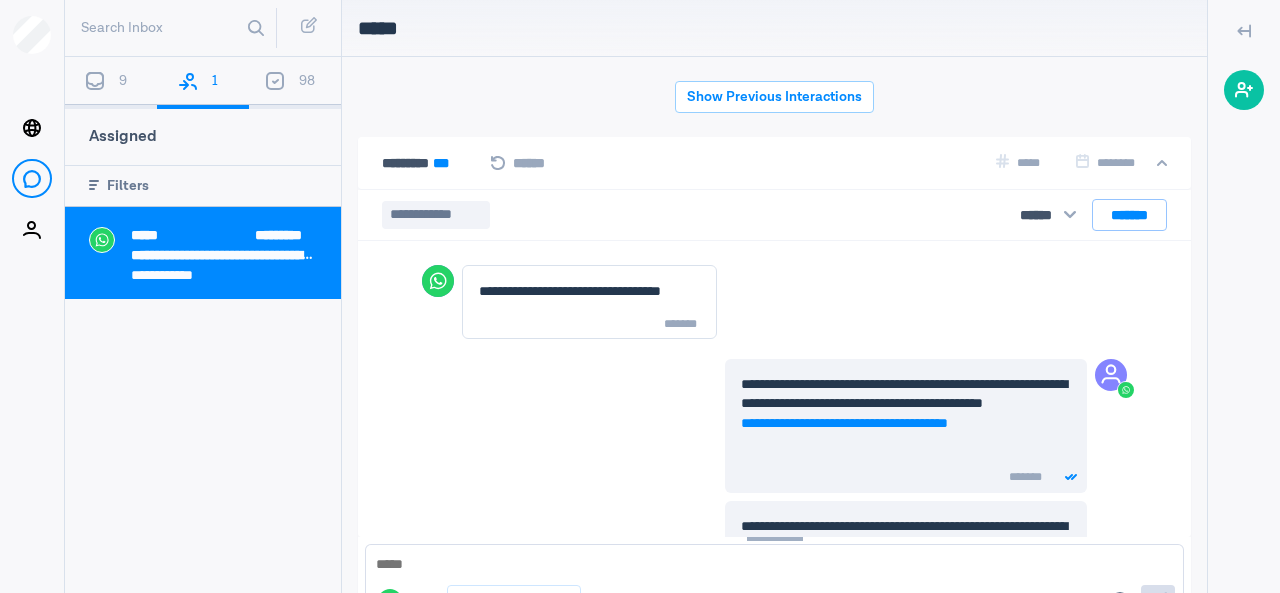 scroll, scrollTop: 1514, scrollLeft: 0, axis: vertical 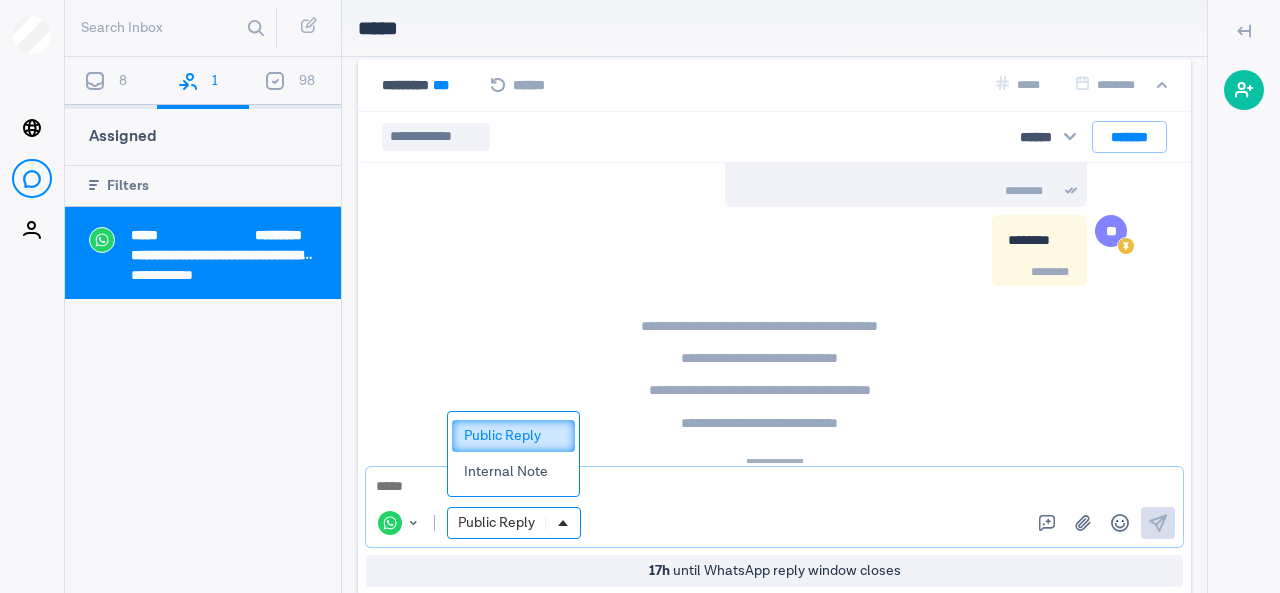click at bounding box center [562, 523] 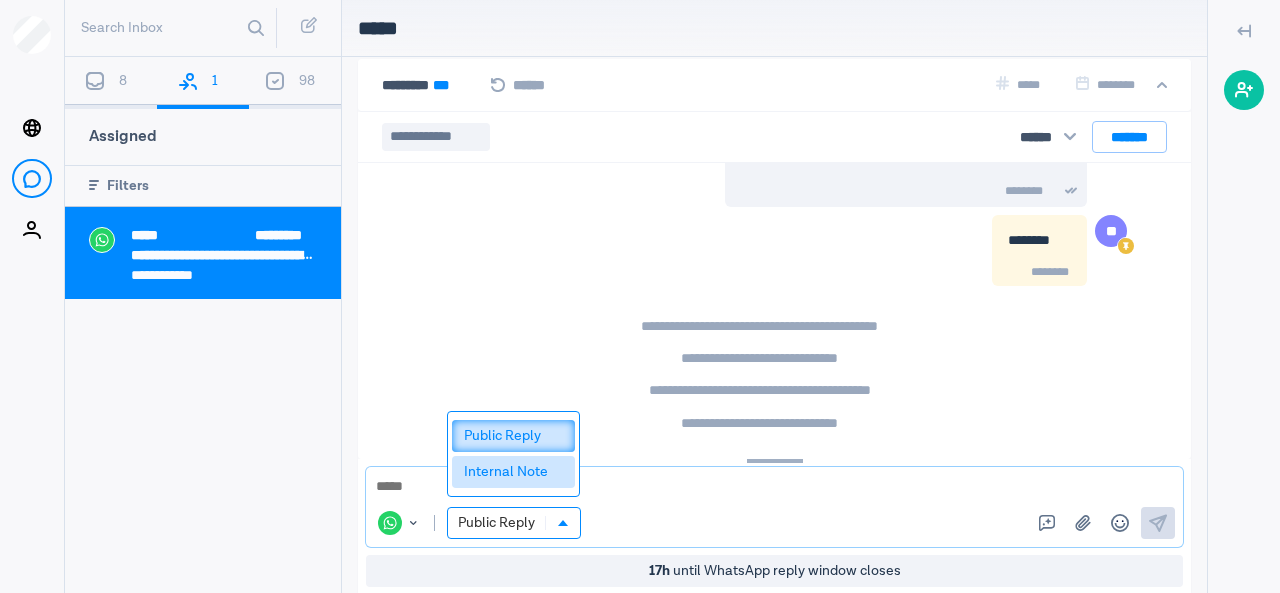 click on "Internal Note" at bounding box center [513, 472] 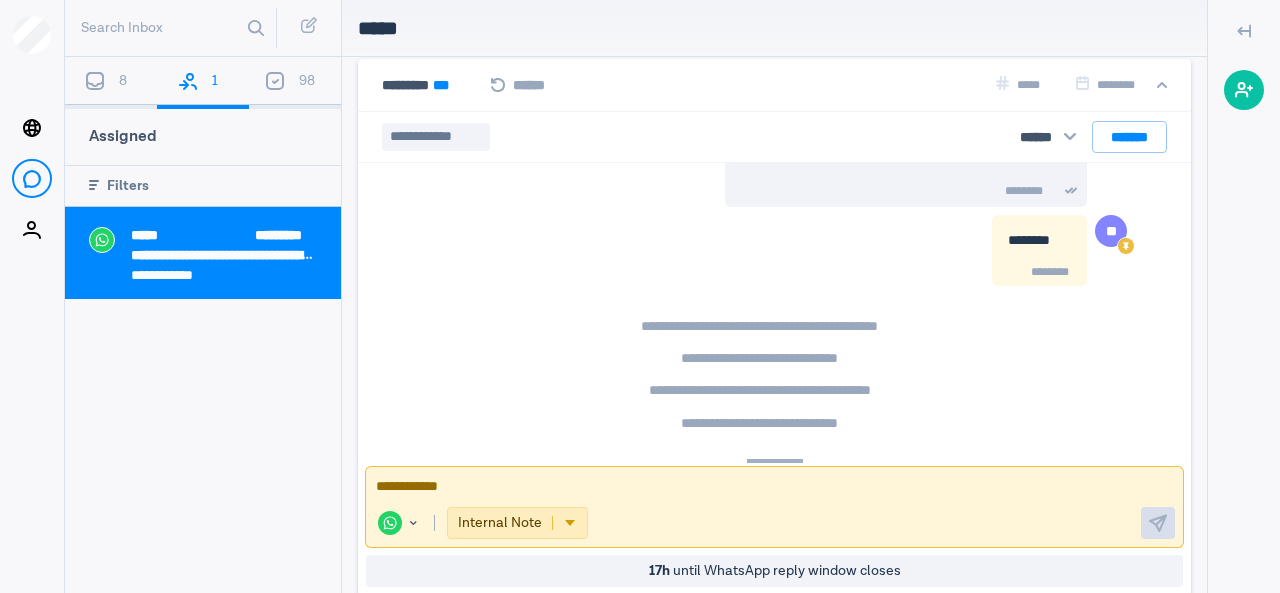 click at bounding box center (774, 487) 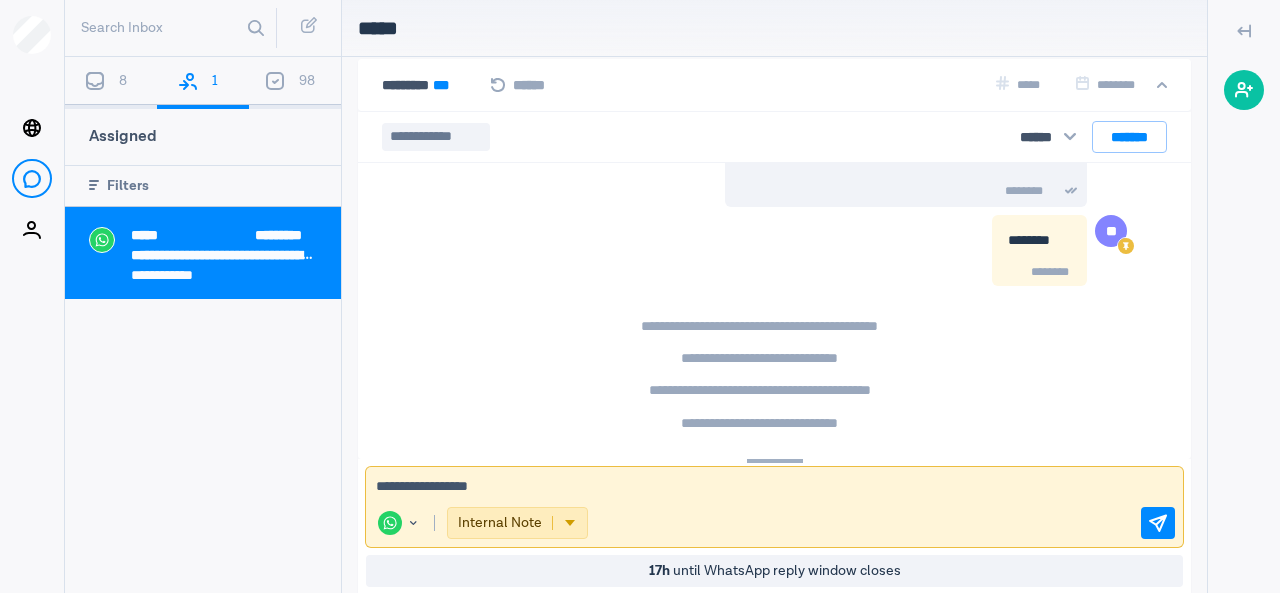 drag, startPoint x: 505, startPoint y: 484, endPoint x: 346, endPoint y: 486, distance: 159.01257 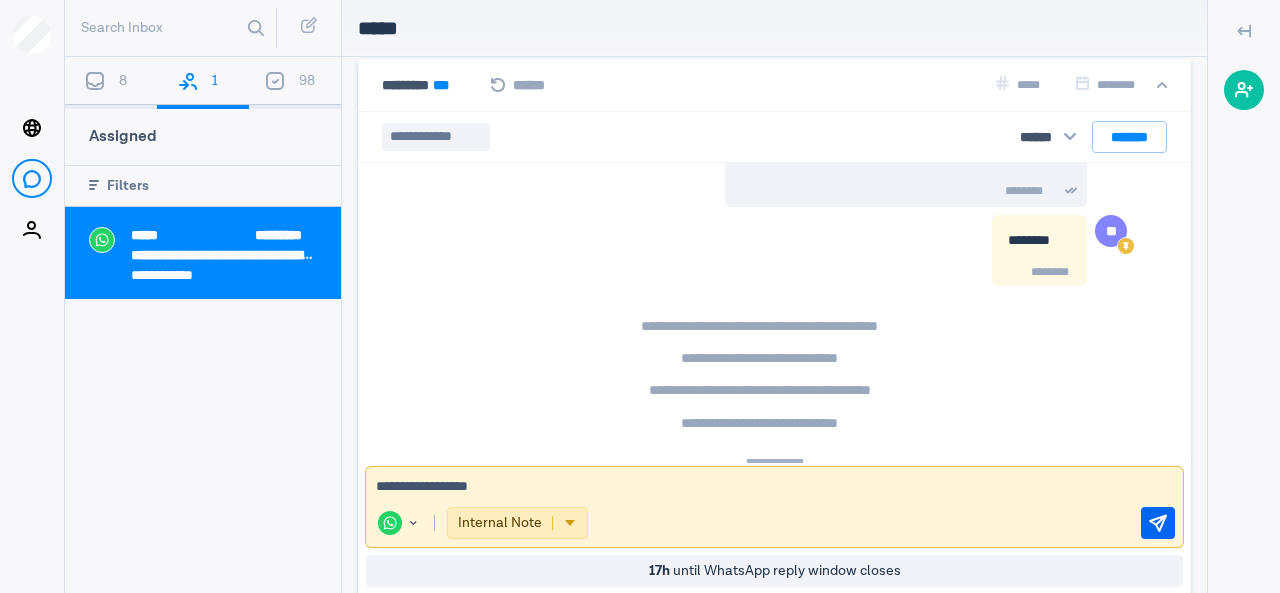 type on "**********" 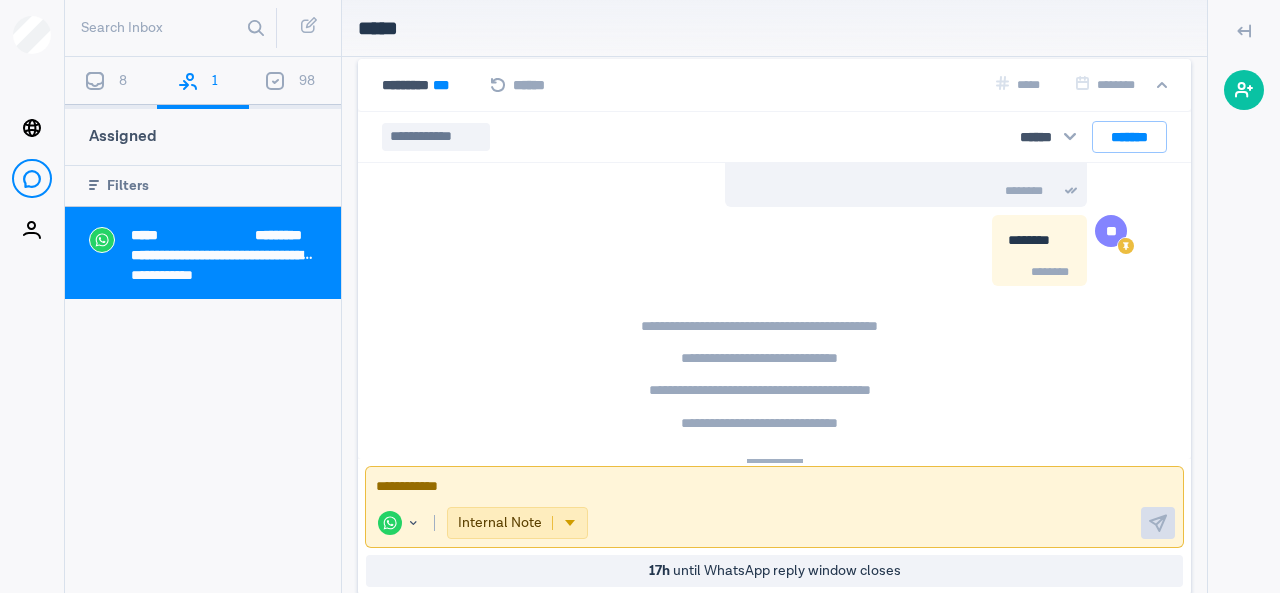 scroll, scrollTop: 1610, scrollLeft: 0, axis: vertical 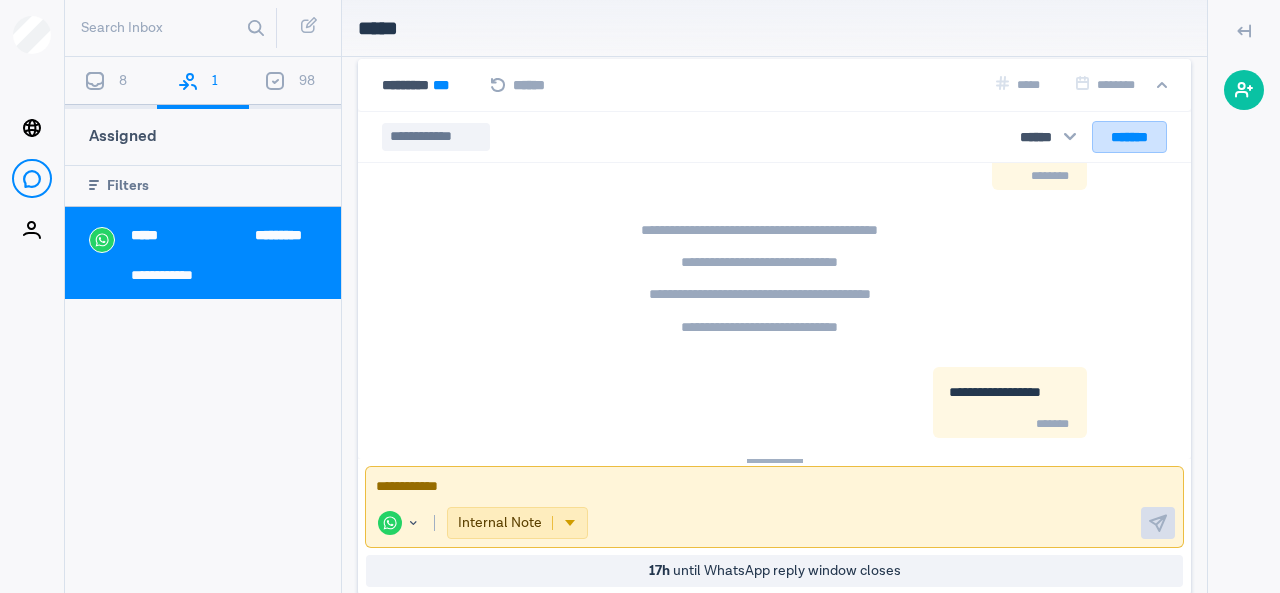 click on "*******" at bounding box center [1129, 136] 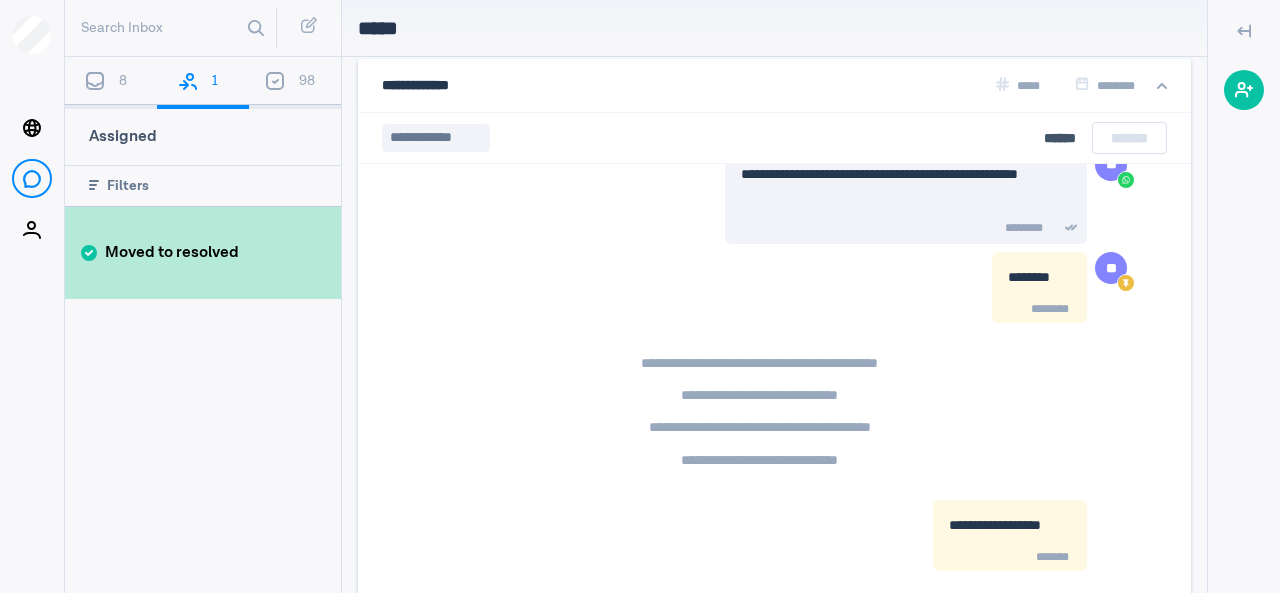 scroll, scrollTop: 0, scrollLeft: 0, axis: both 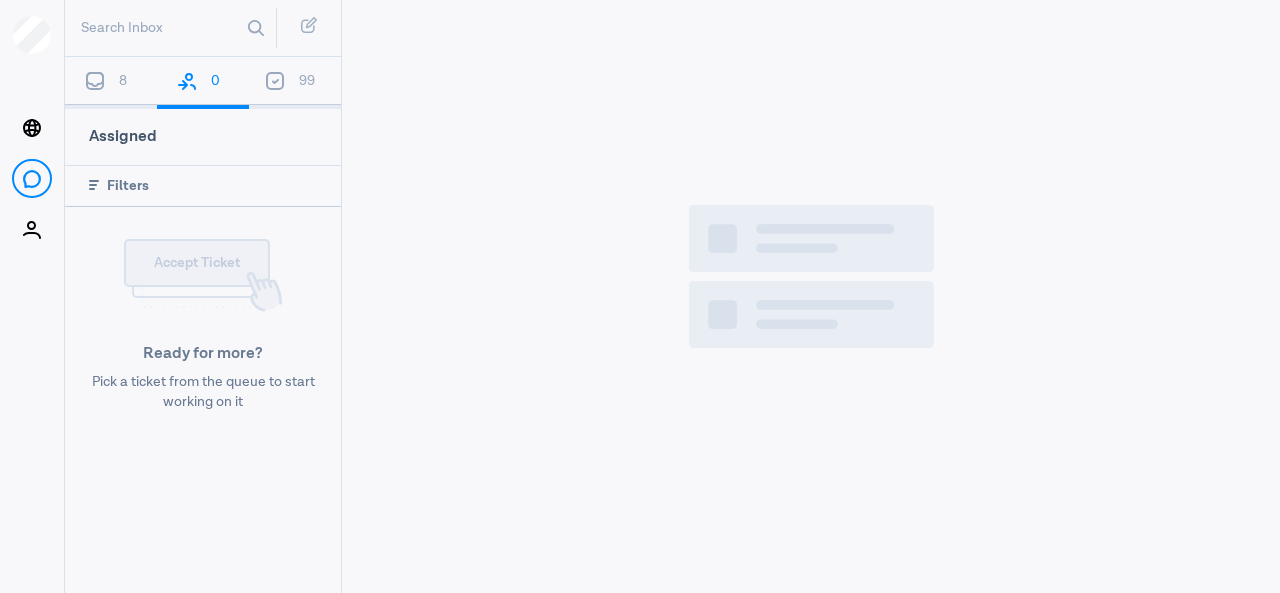 click on "8" at bounding box center [111, 83] 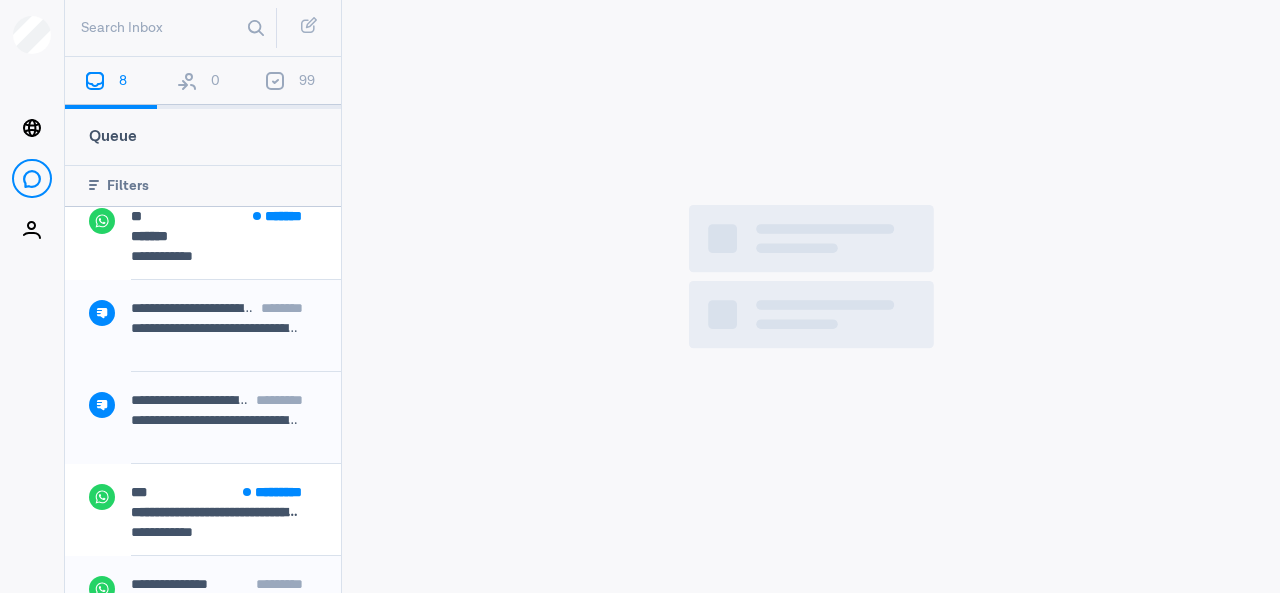 scroll, scrollTop: 348, scrollLeft: 0, axis: vertical 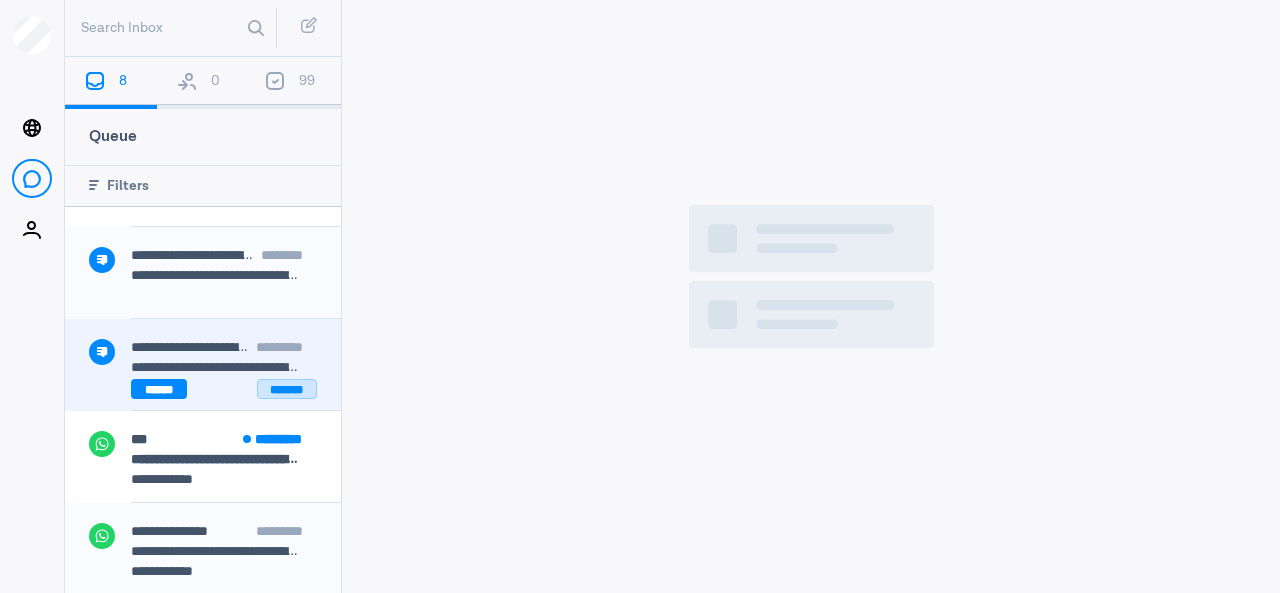 click on "*******" at bounding box center (287, 389) 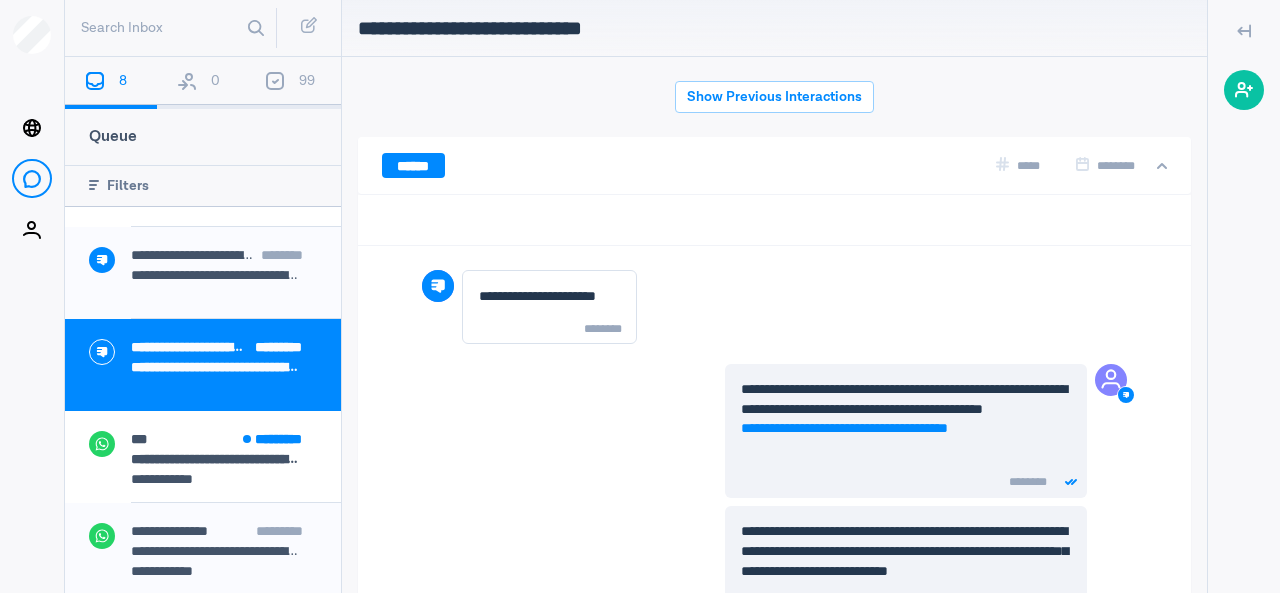 scroll, scrollTop: 78, scrollLeft: 0, axis: vertical 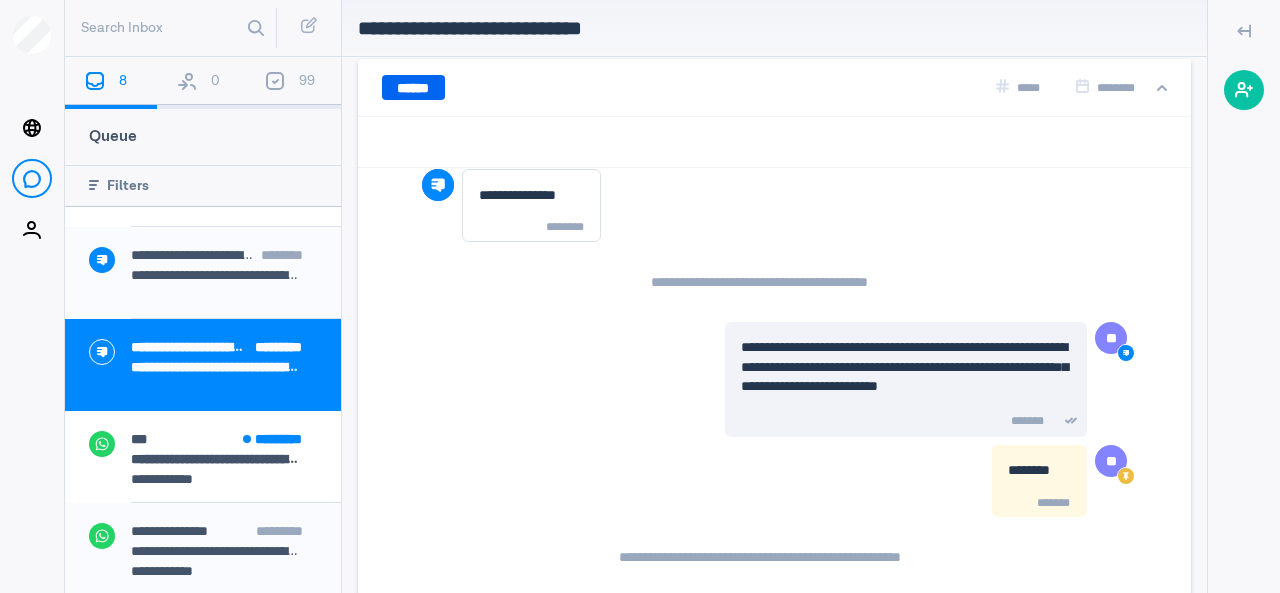 click on "******" at bounding box center (413, 87) 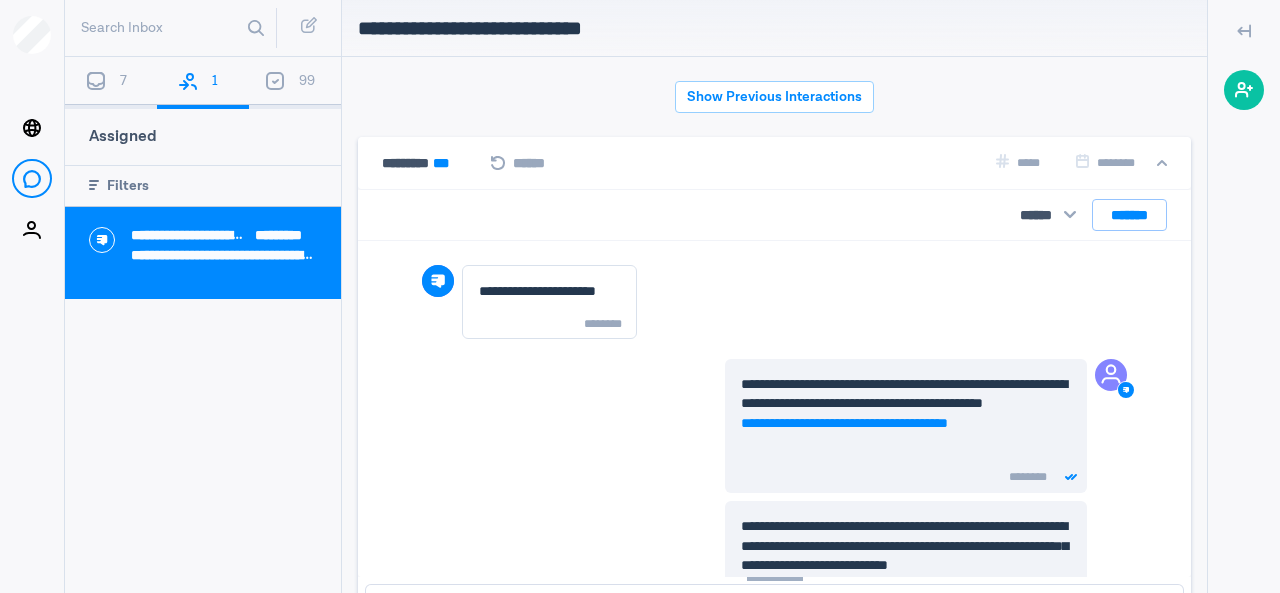 scroll, scrollTop: 78, scrollLeft: 0, axis: vertical 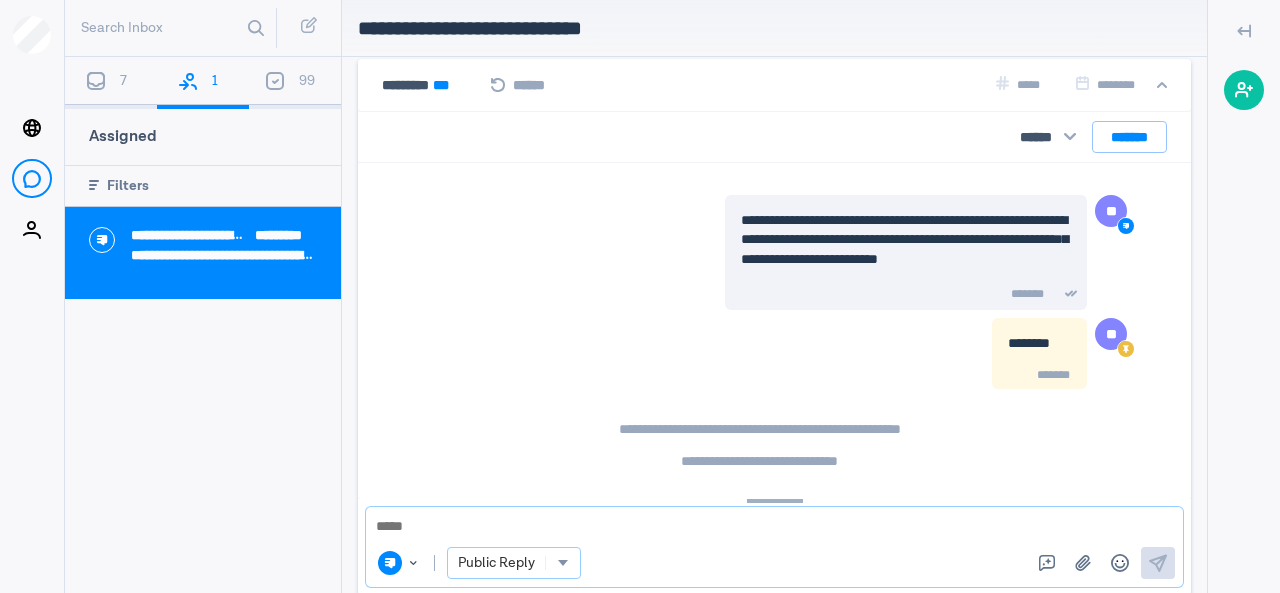 click at bounding box center [562, 563] 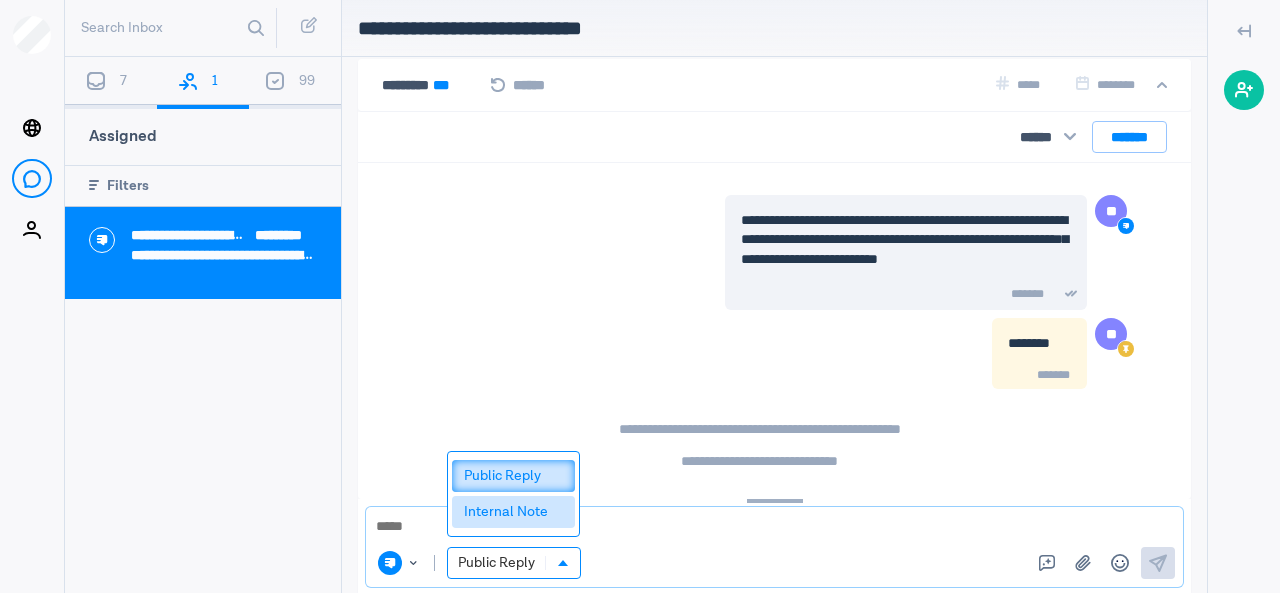 click on "Internal Note" at bounding box center (513, 512) 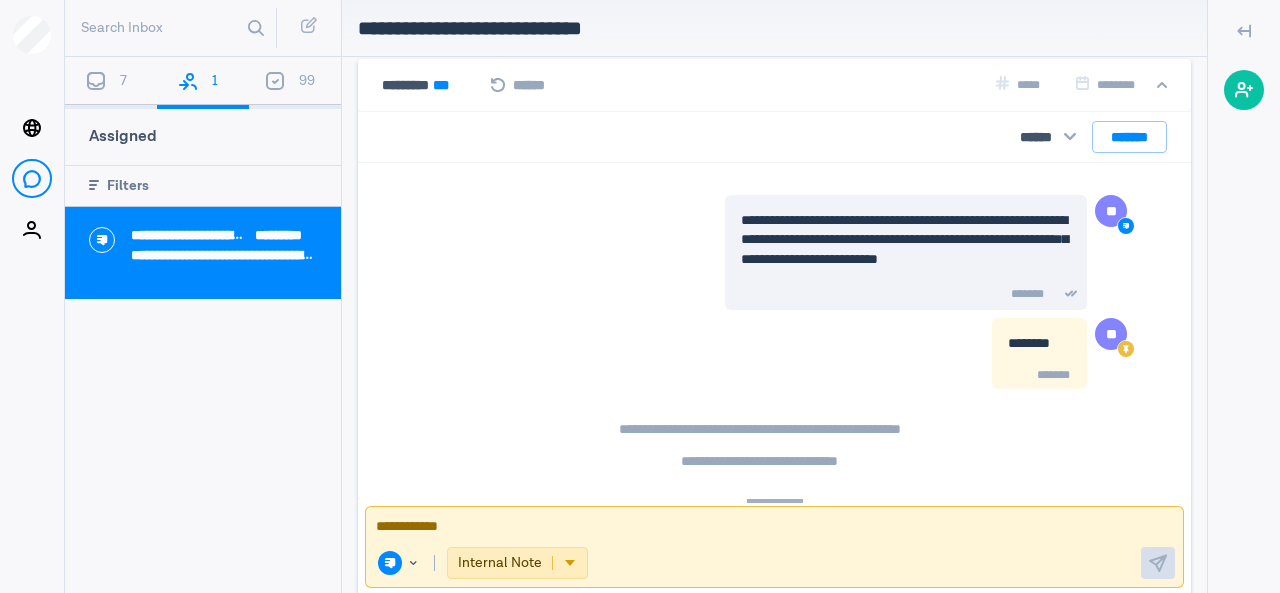 click at bounding box center [774, 527] 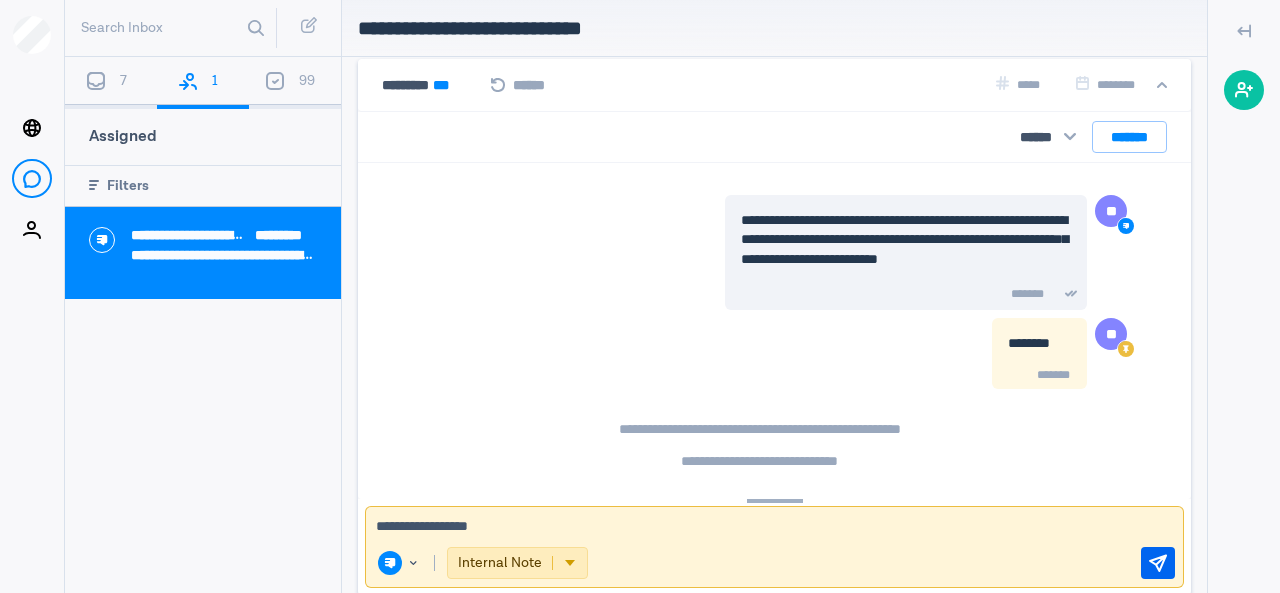 type on "**********" 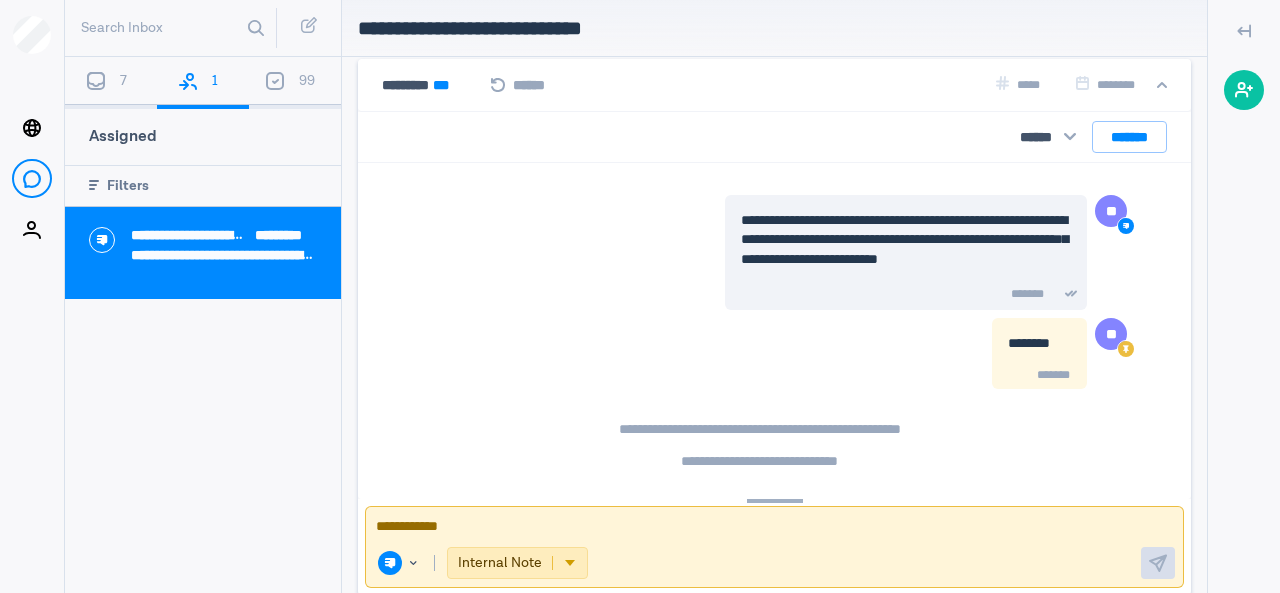 scroll, scrollTop: 916, scrollLeft: 0, axis: vertical 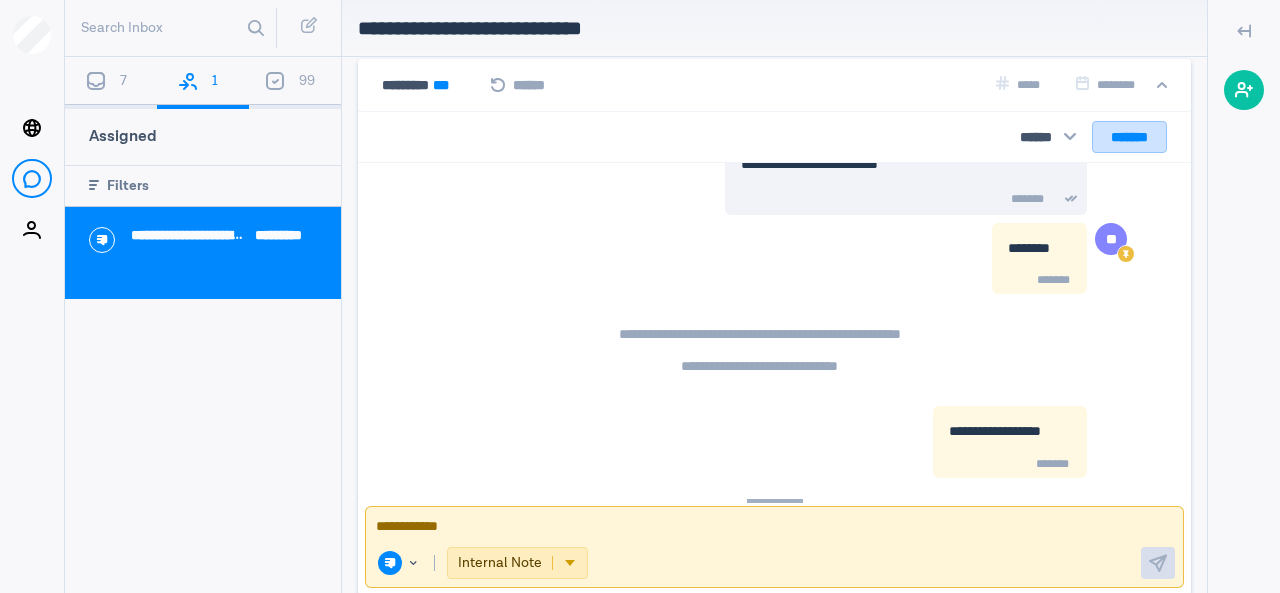 click on "*******" at bounding box center (1129, 136) 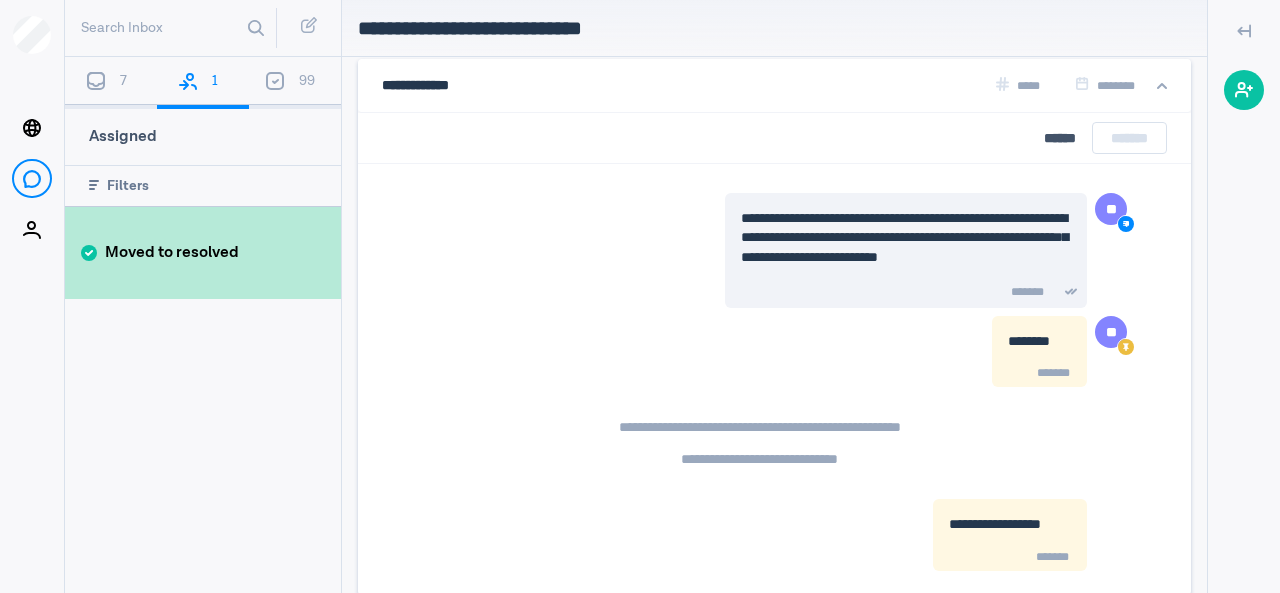 scroll, scrollTop: 0, scrollLeft: 0, axis: both 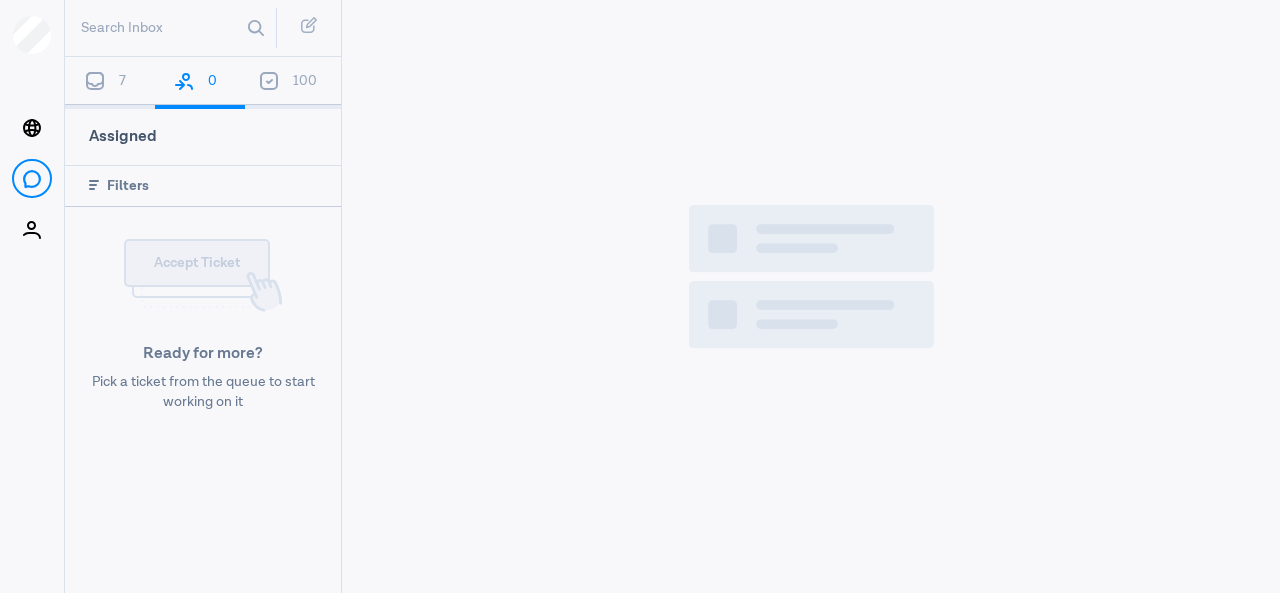 click on "7" at bounding box center [110, 83] 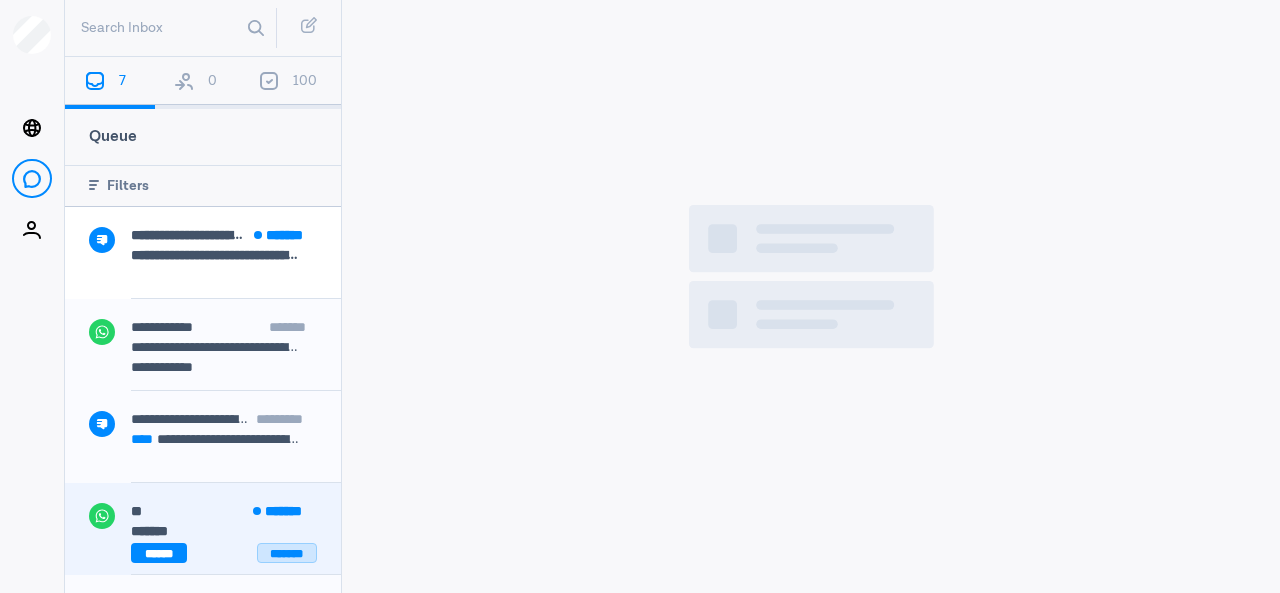 click on "*******" at bounding box center (287, 553) 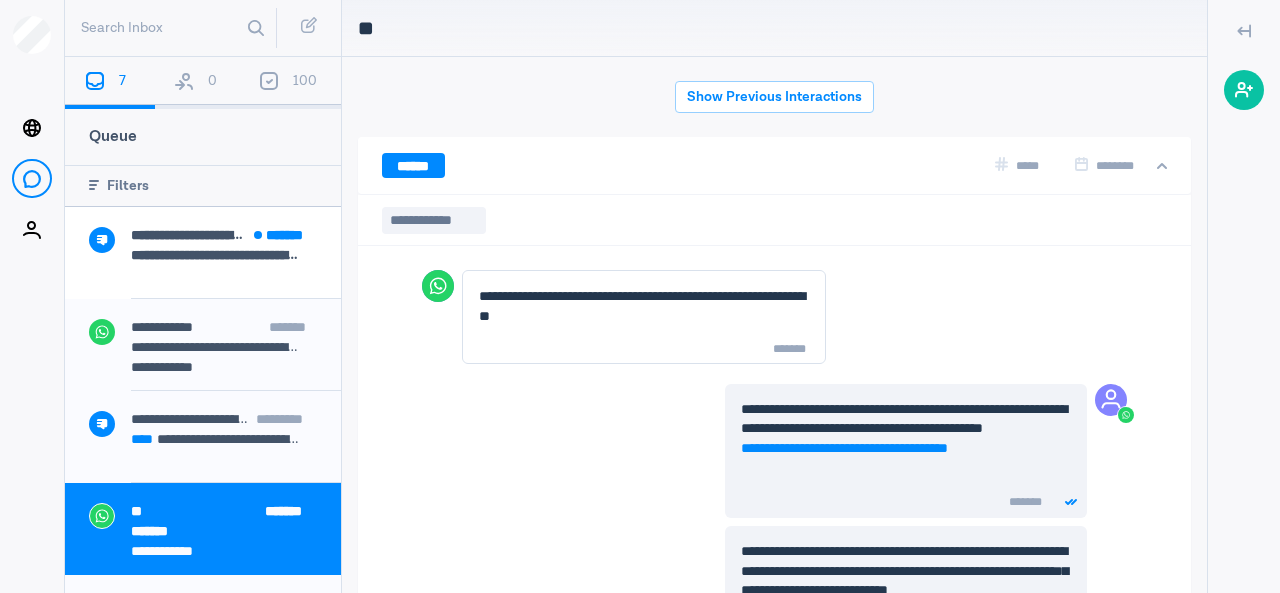 scroll, scrollTop: 78, scrollLeft: 0, axis: vertical 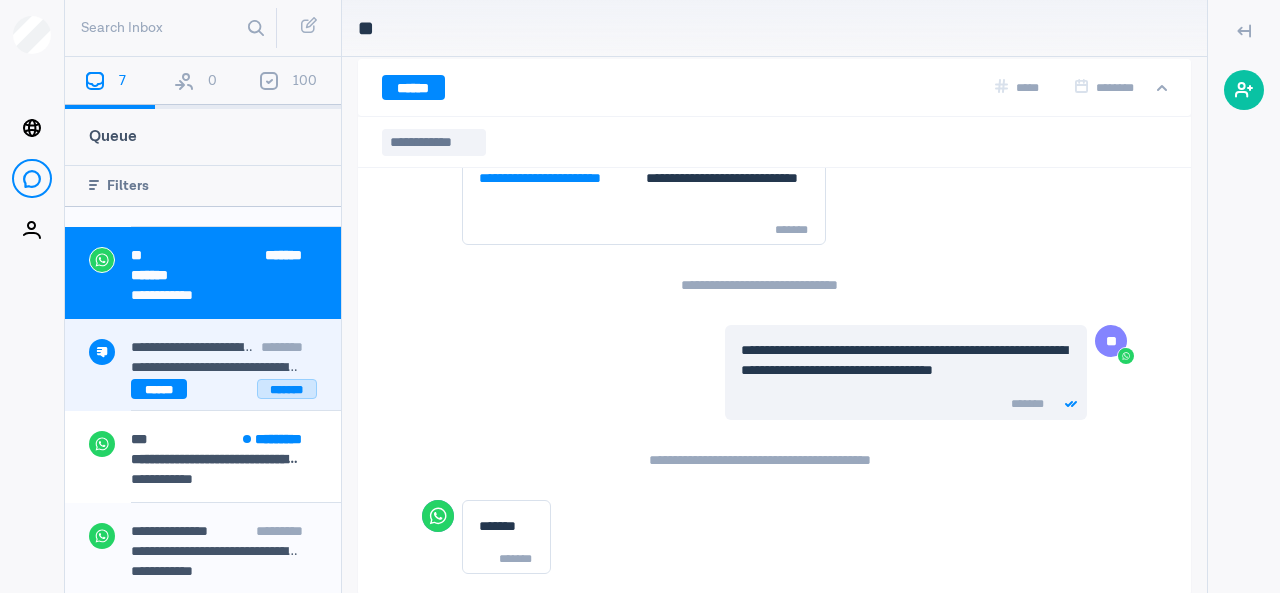click on "*******" at bounding box center (287, 389) 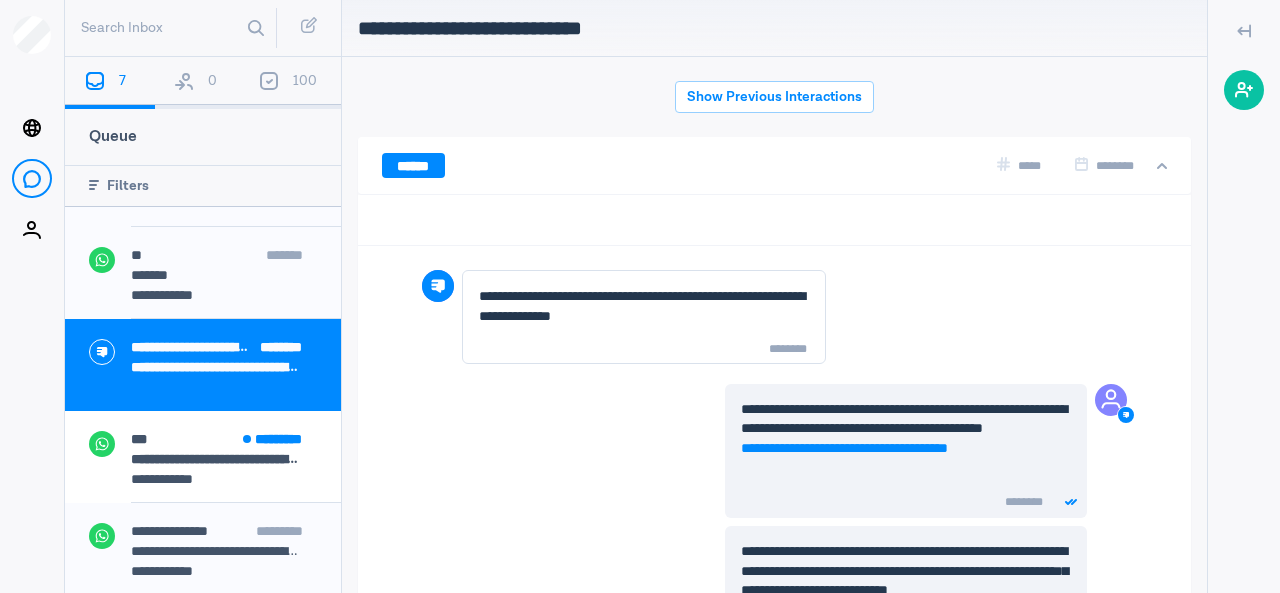 scroll, scrollTop: 78, scrollLeft: 0, axis: vertical 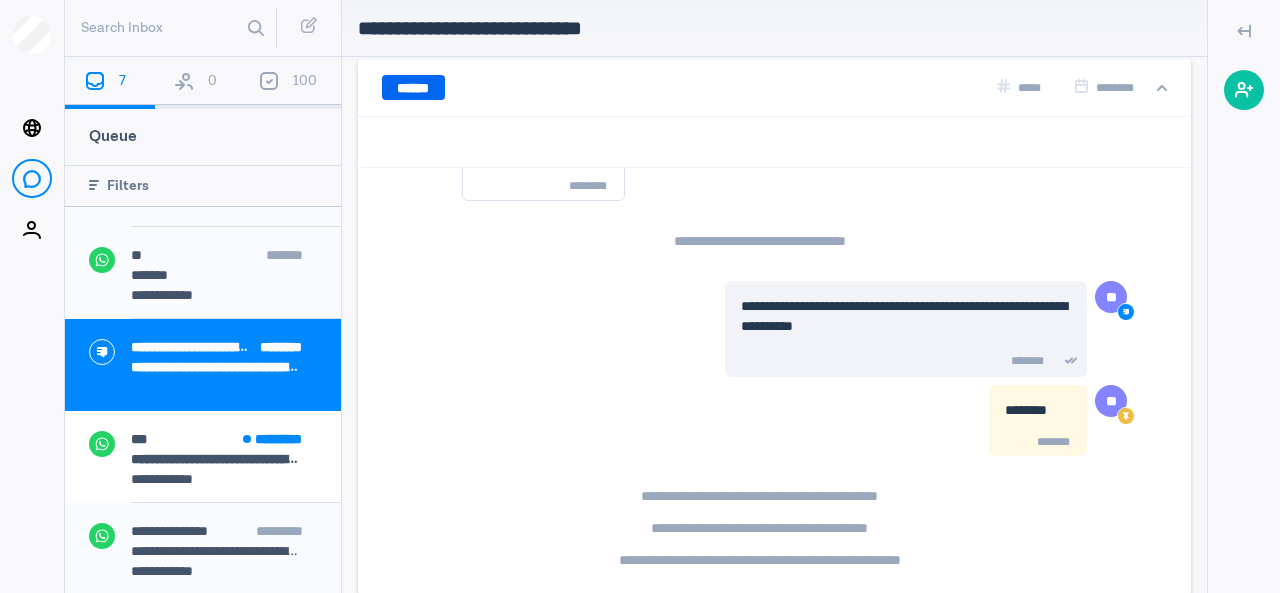 click on "******" at bounding box center [413, 87] 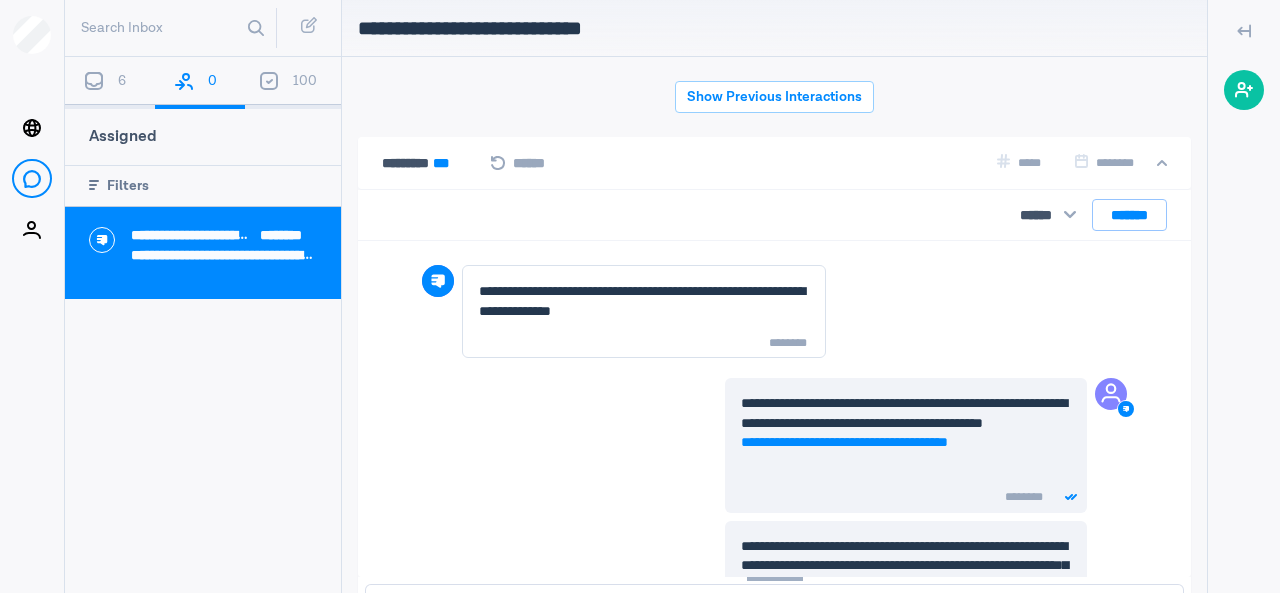 scroll, scrollTop: 1371, scrollLeft: 0, axis: vertical 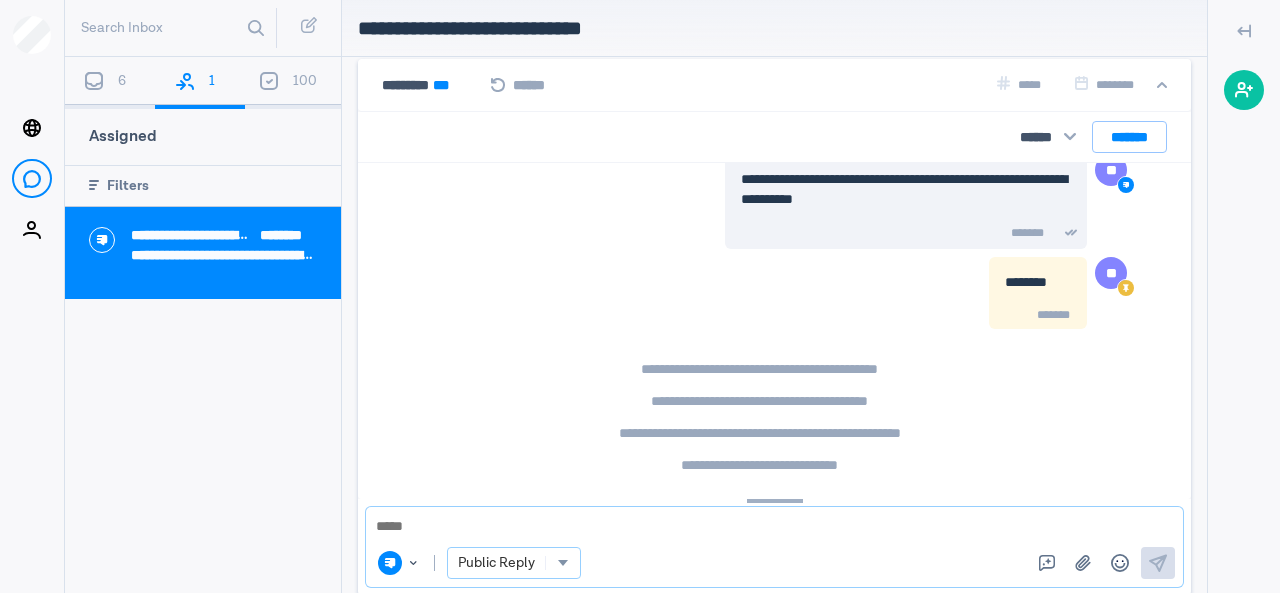 click at bounding box center [562, 563] 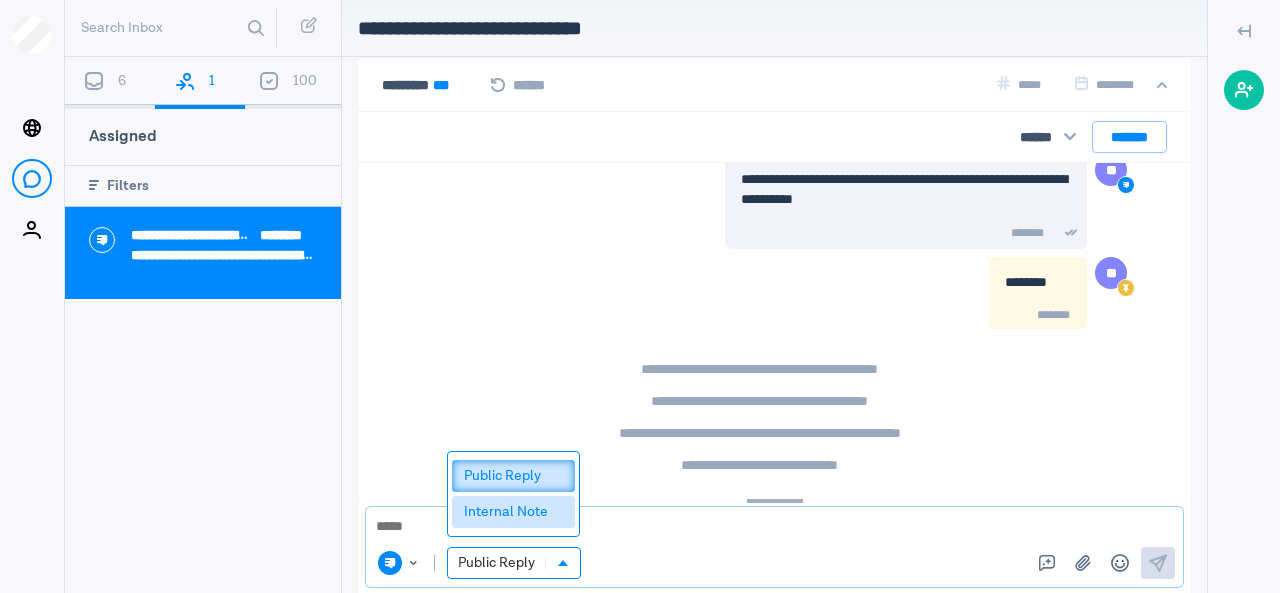 click on "Internal Note" at bounding box center [513, 512] 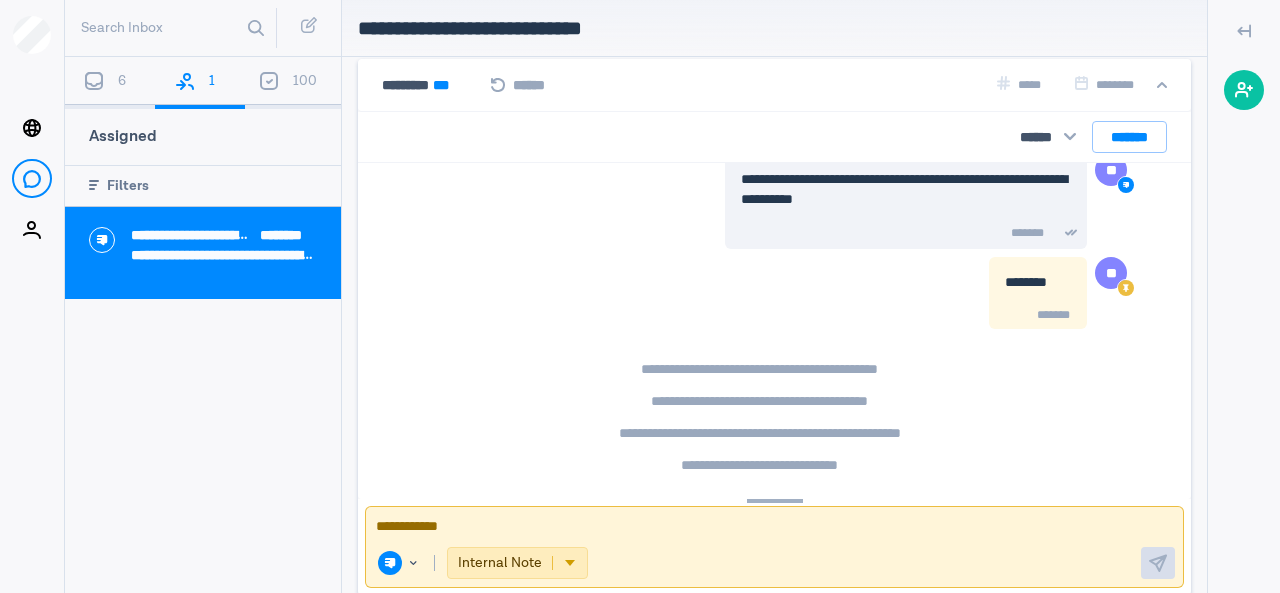 click at bounding box center [774, 527] 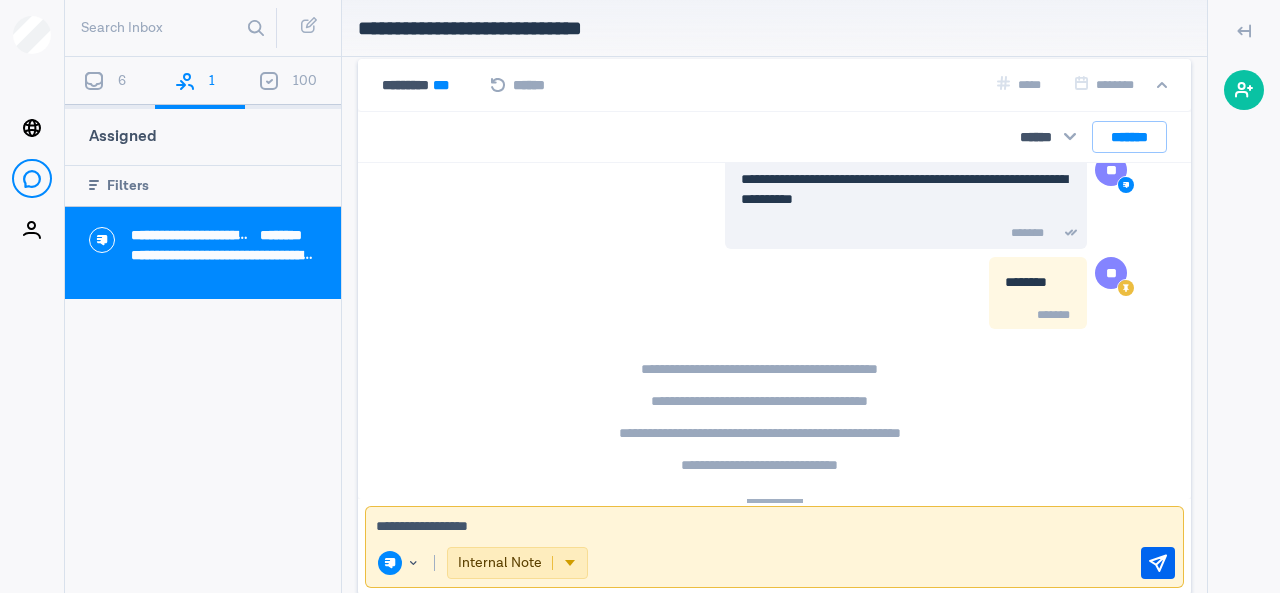 type on "**********" 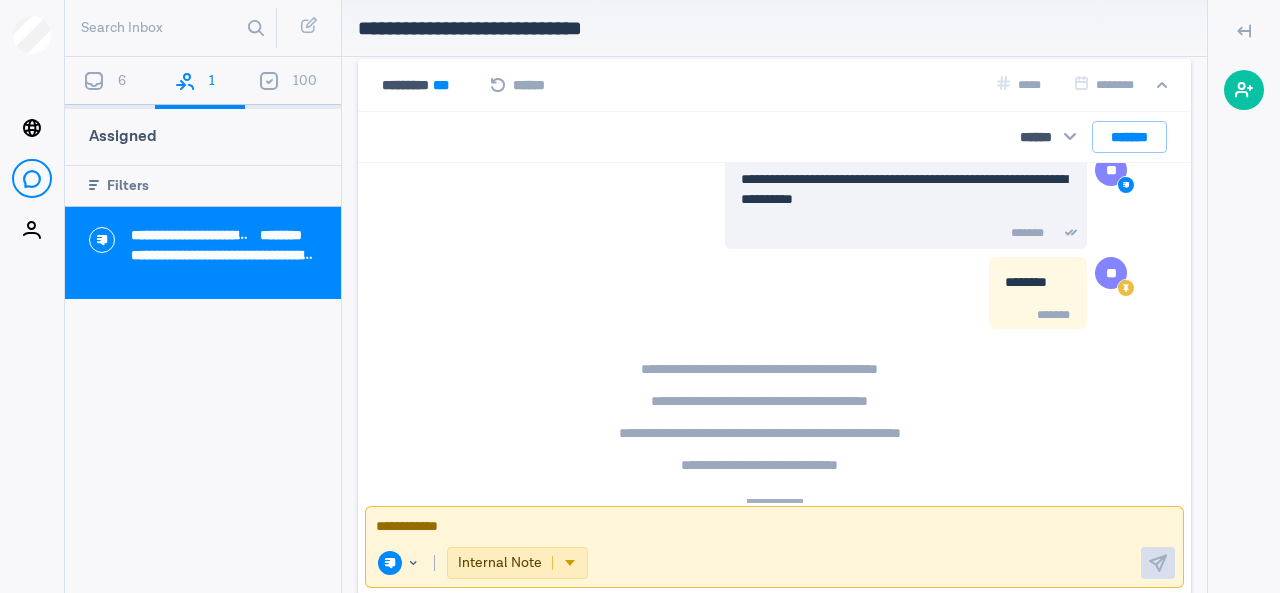 scroll, scrollTop: 1466, scrollLeft: 0, axis: vertical 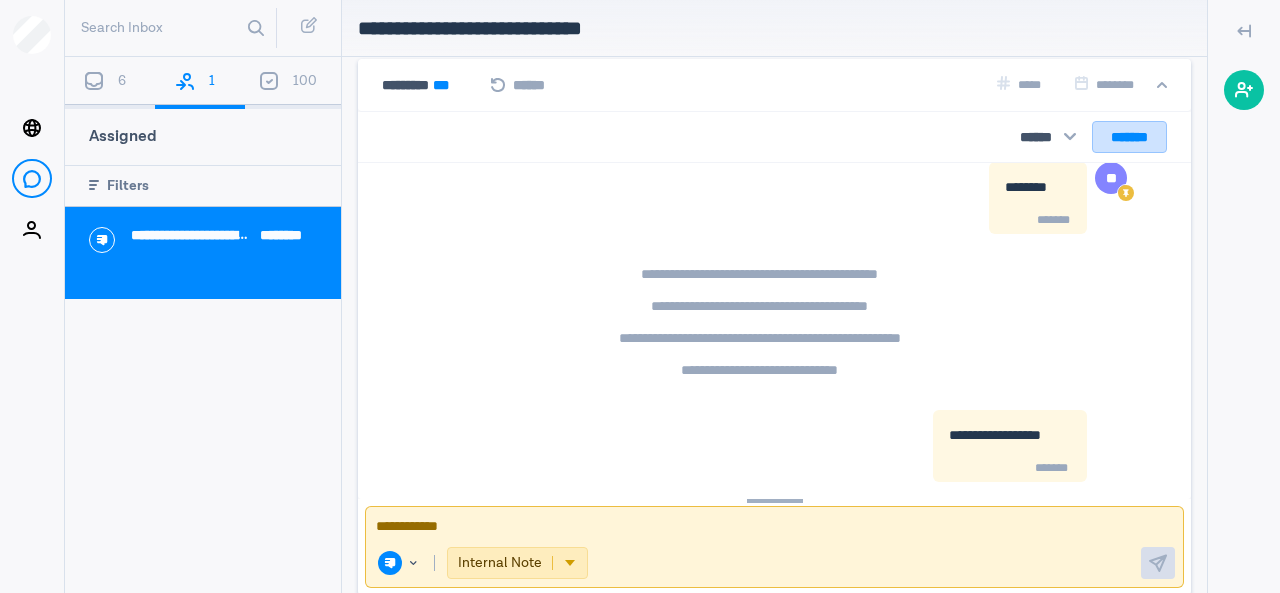 click on "*******" at bounding box center (1129, 136) 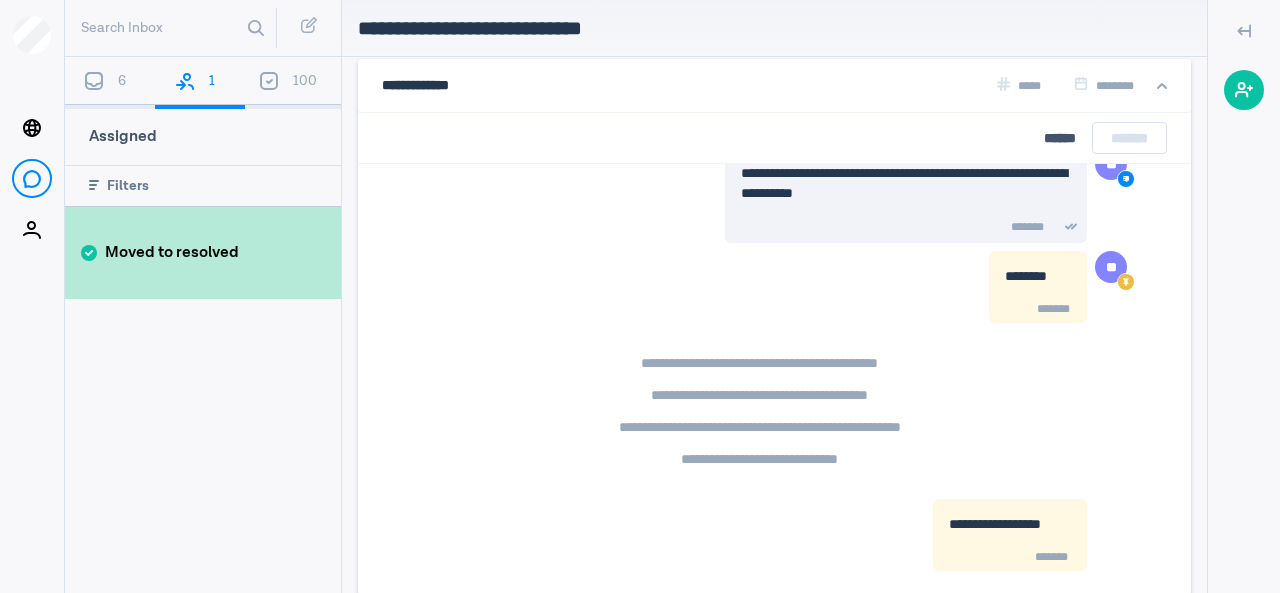 scroll, scrollTop: 0, scrollLeft: 0, axis: both 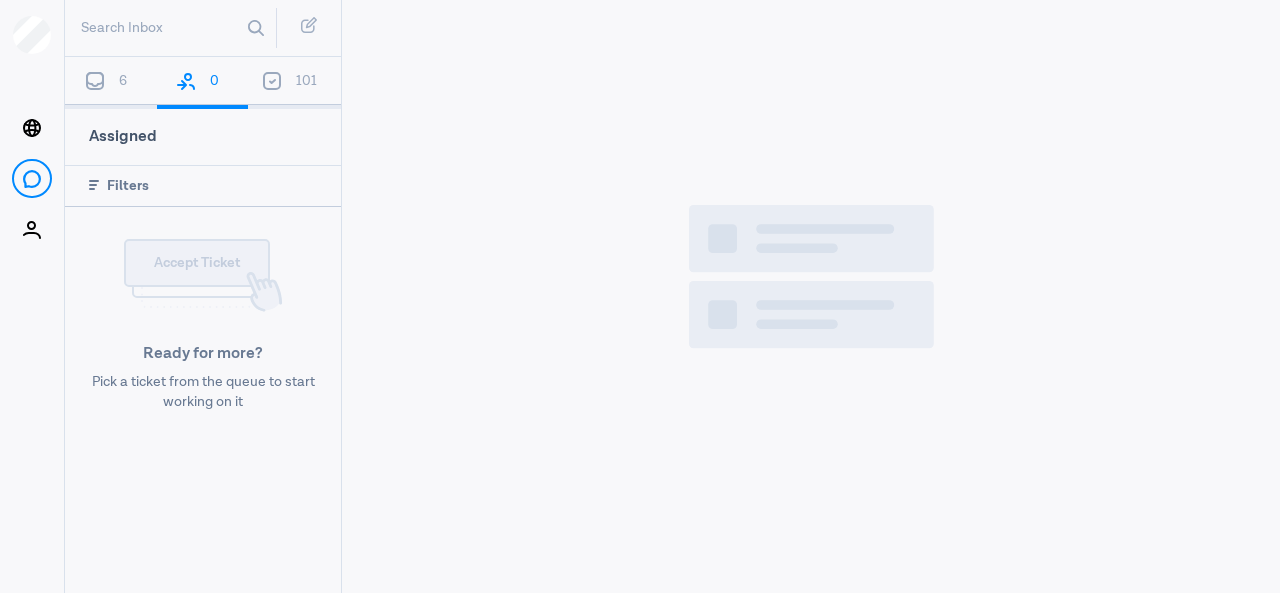 click on "6" at bounding box center [111, 83] 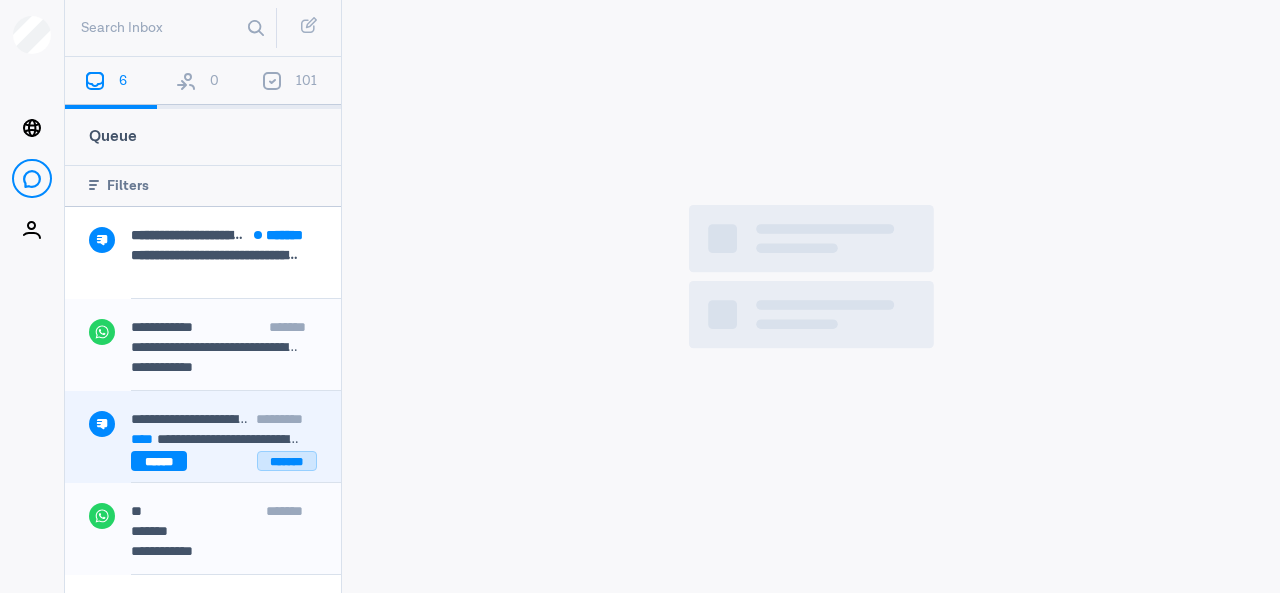 scroll, scrollTop: 164, scrollLeft: 0, axis: vertical 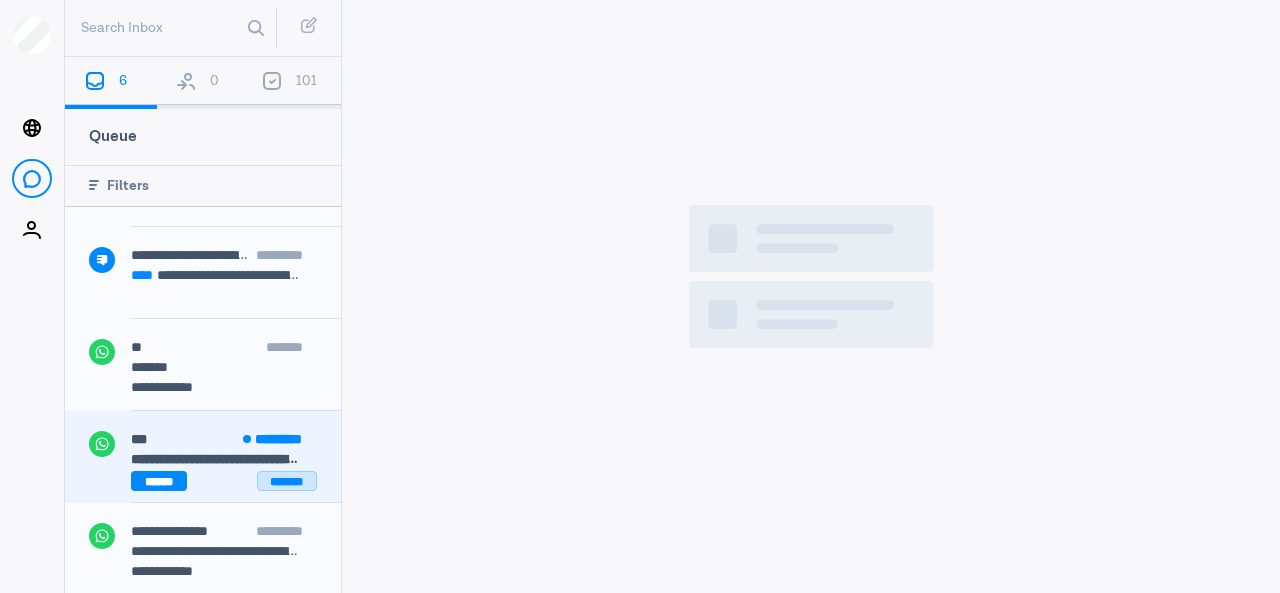 click on "*******" at bounding box center [287, 481] 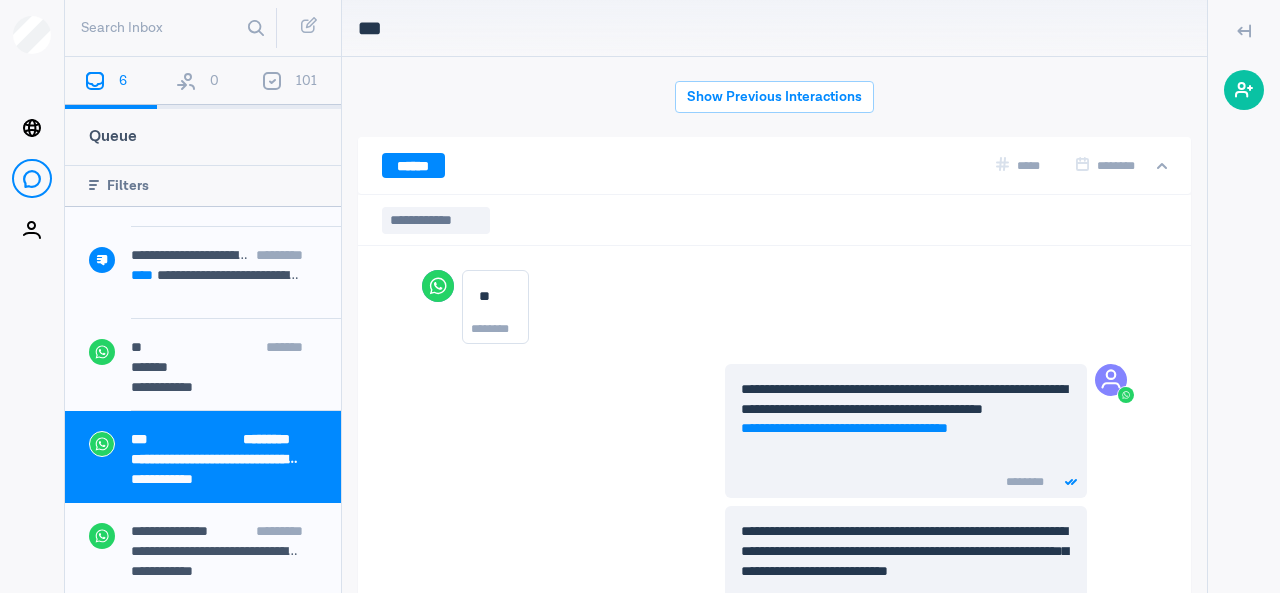 scroll, scrollTop: 1208, scrollLeft: 0, axis: vertical 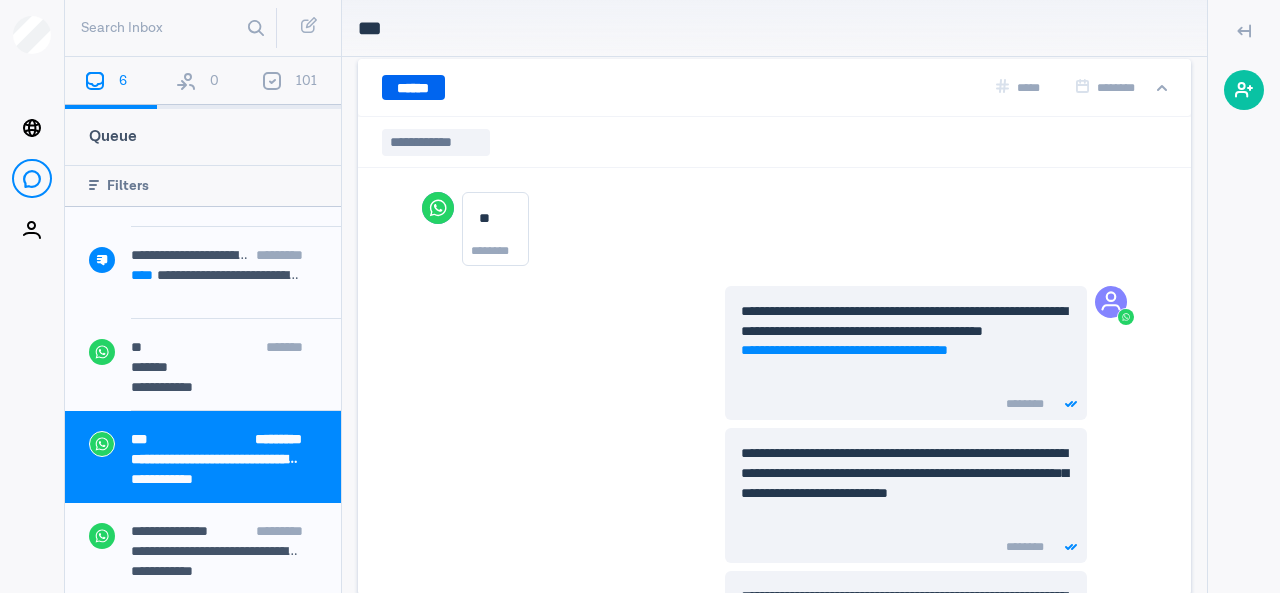 click on "******" at bounding box center [413, 87] 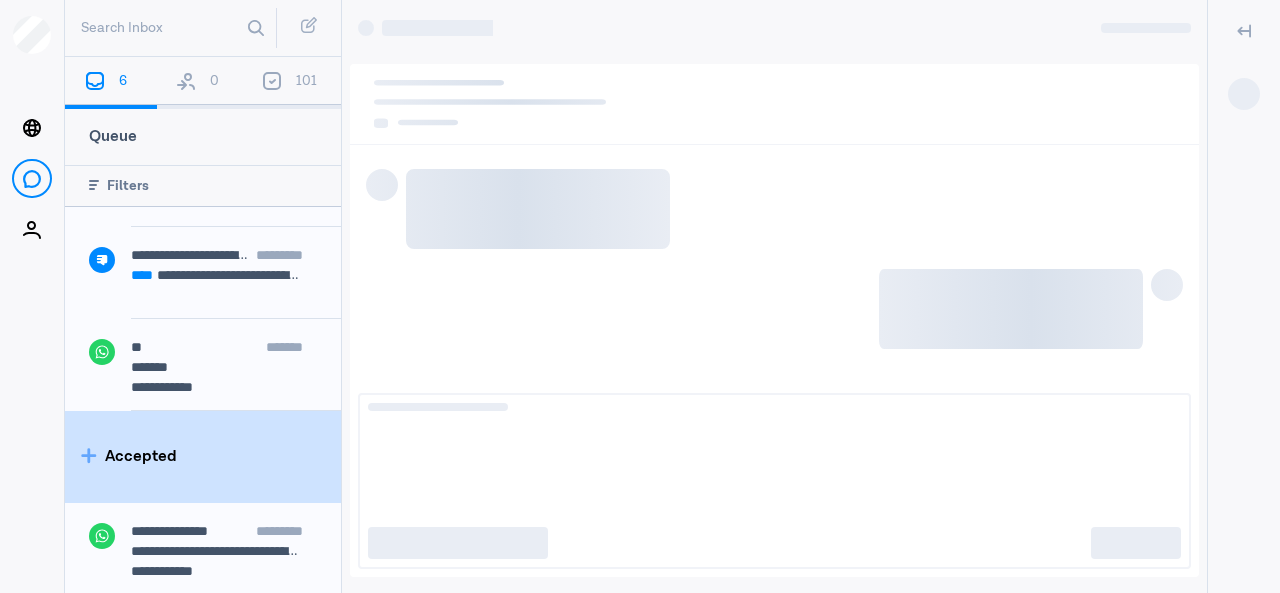 scroll, scrollTop: 0, scrollLeft: 0, axis: both 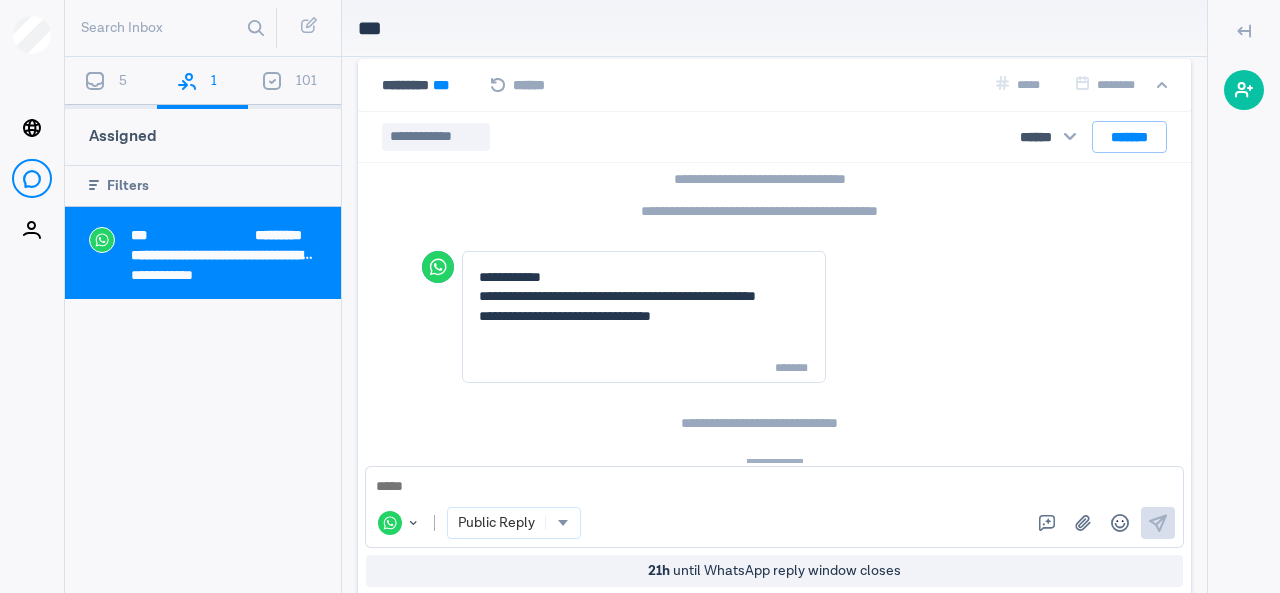 click on "WhatsApp Change channel or identifier : WhatsApp Public Reply Canned Replies Upload media Emojis Send" at bounding box center (774, 507) 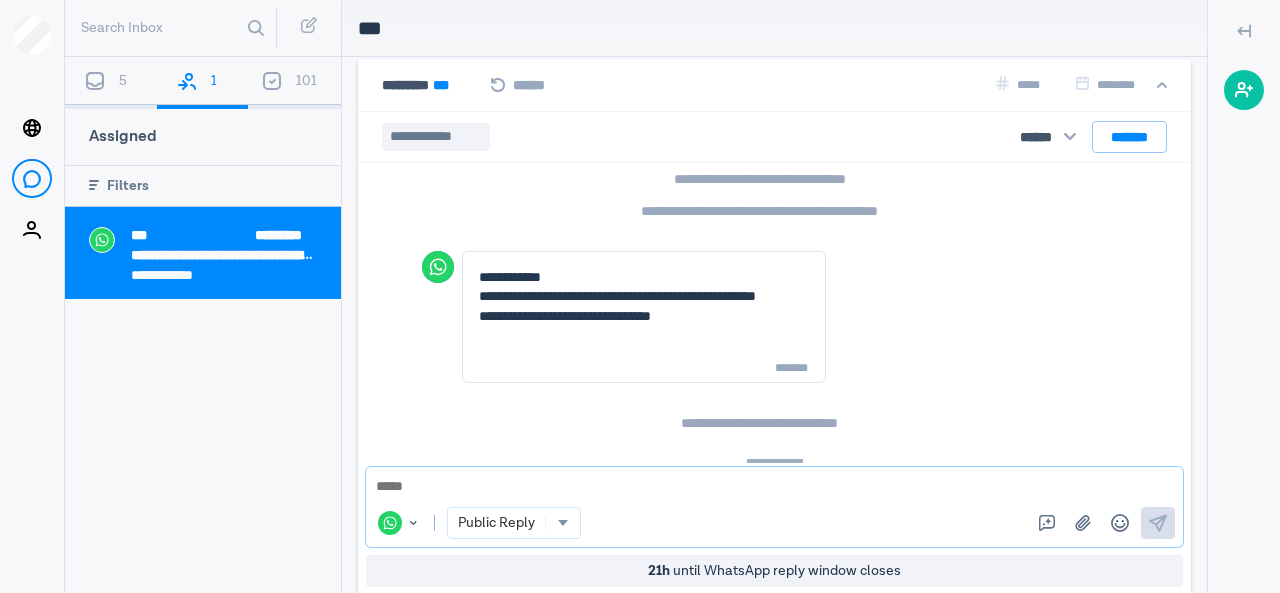 click at bounding box center (774, 487) 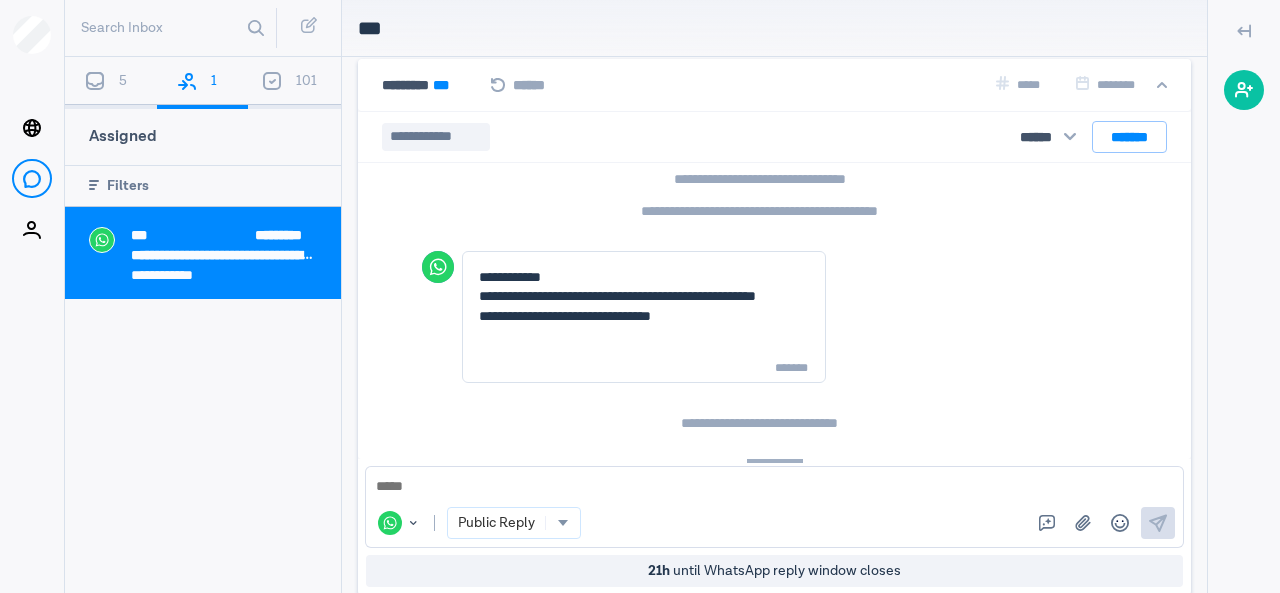 click on "**********" at bounding box center [774, -384] 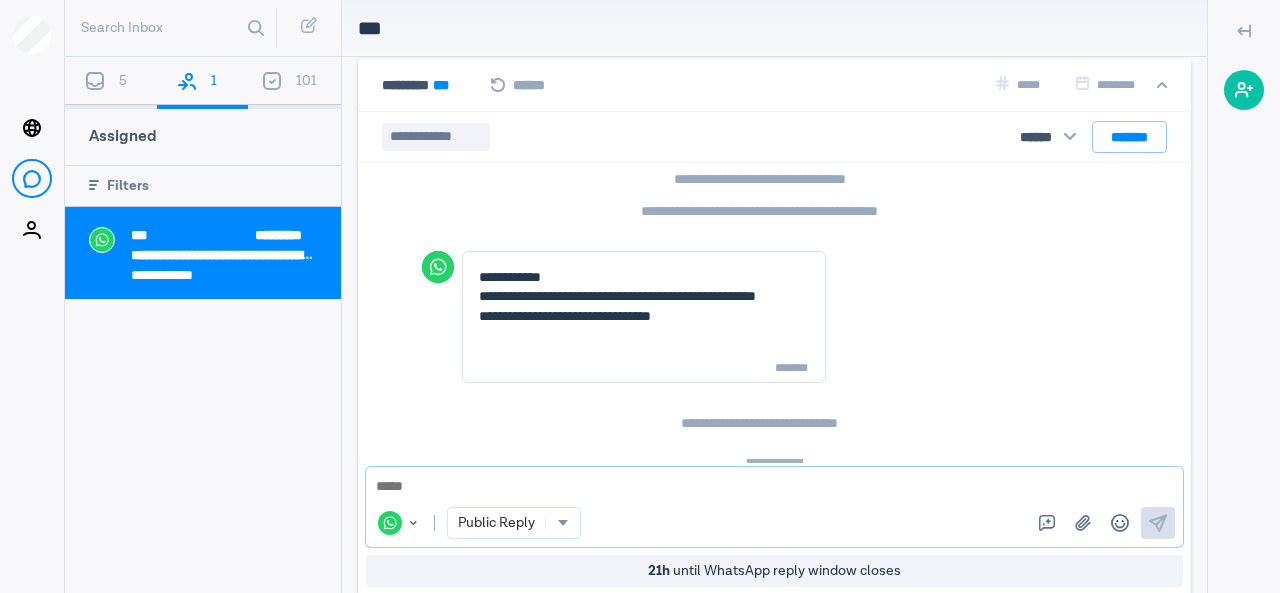 click at bounding box center [774, 487] 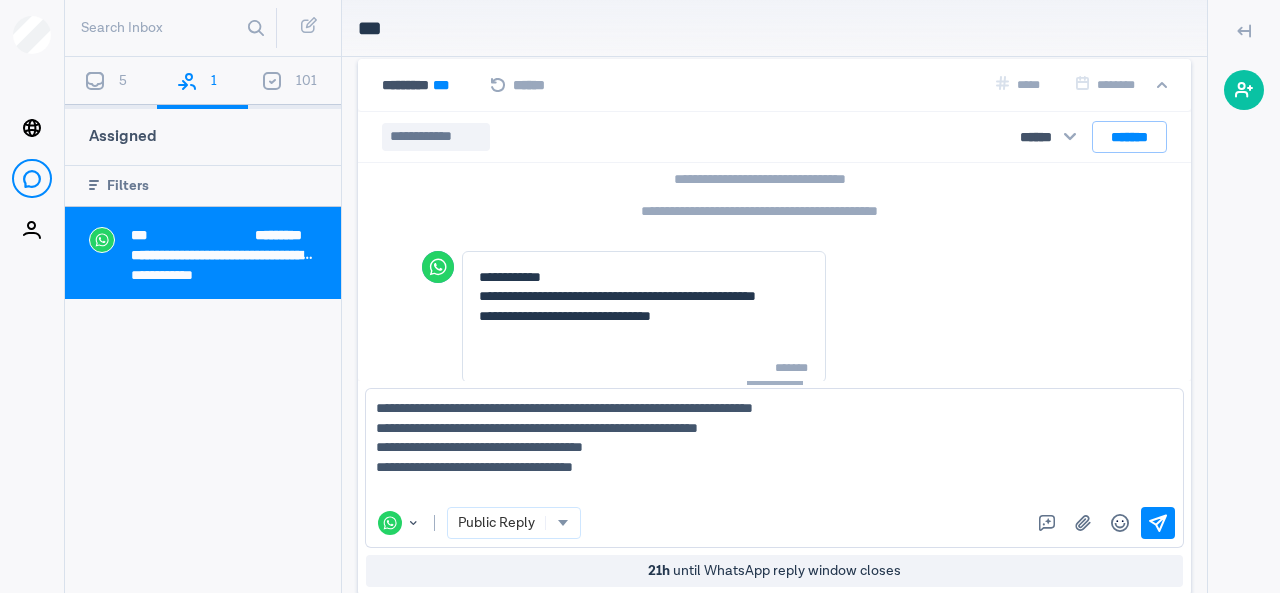 click on "**********" at bounding box center (774, 468) 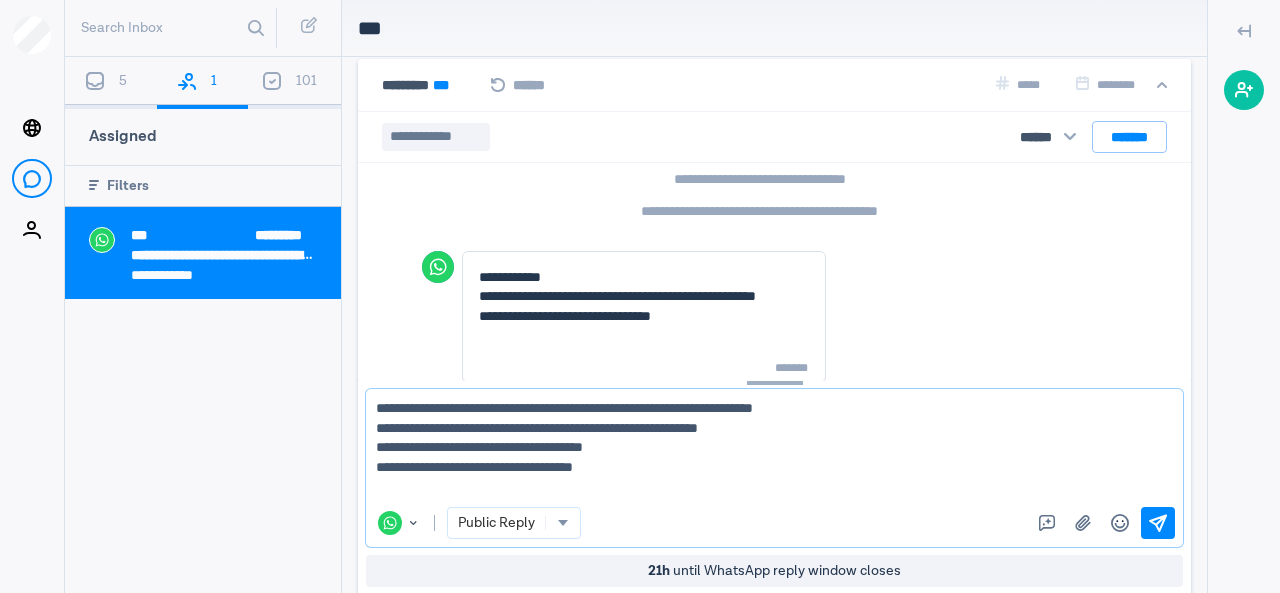 click on "**********" at bounding box center [767, 448] 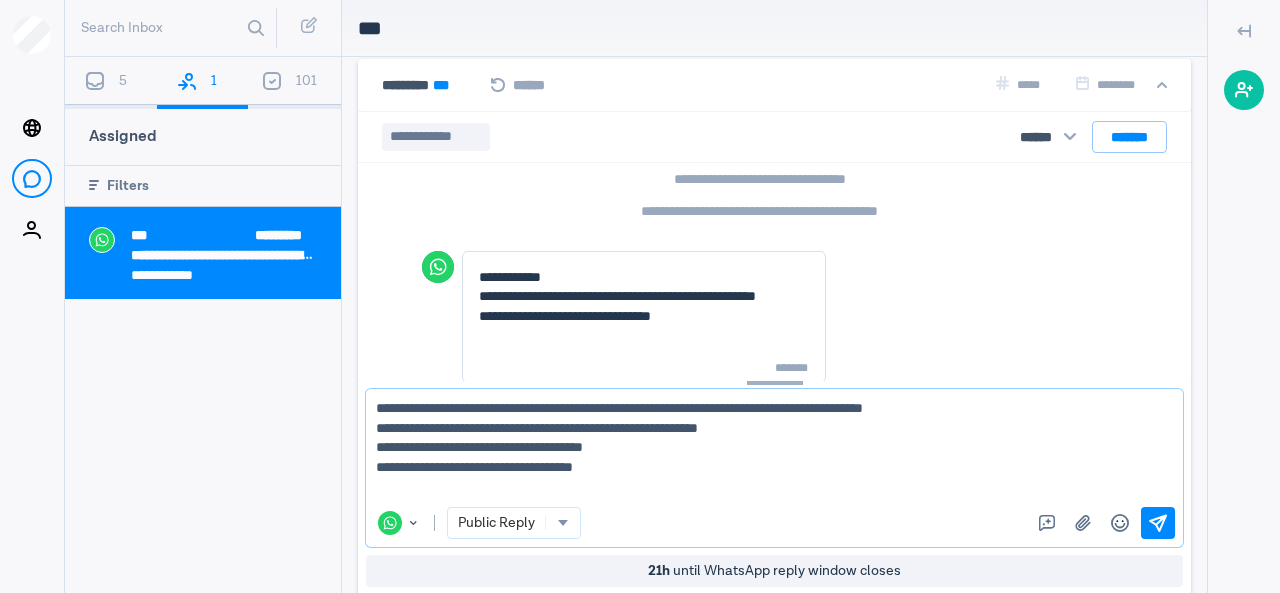 click on "**********" at bounding box center (767, 448) 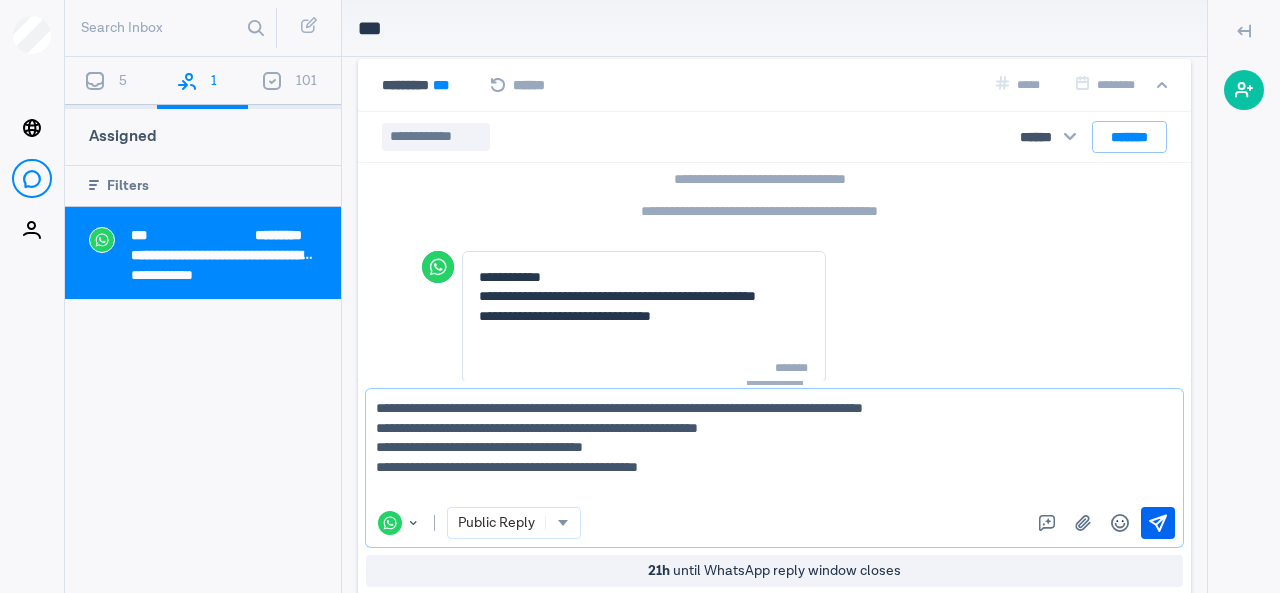 type on "**********" 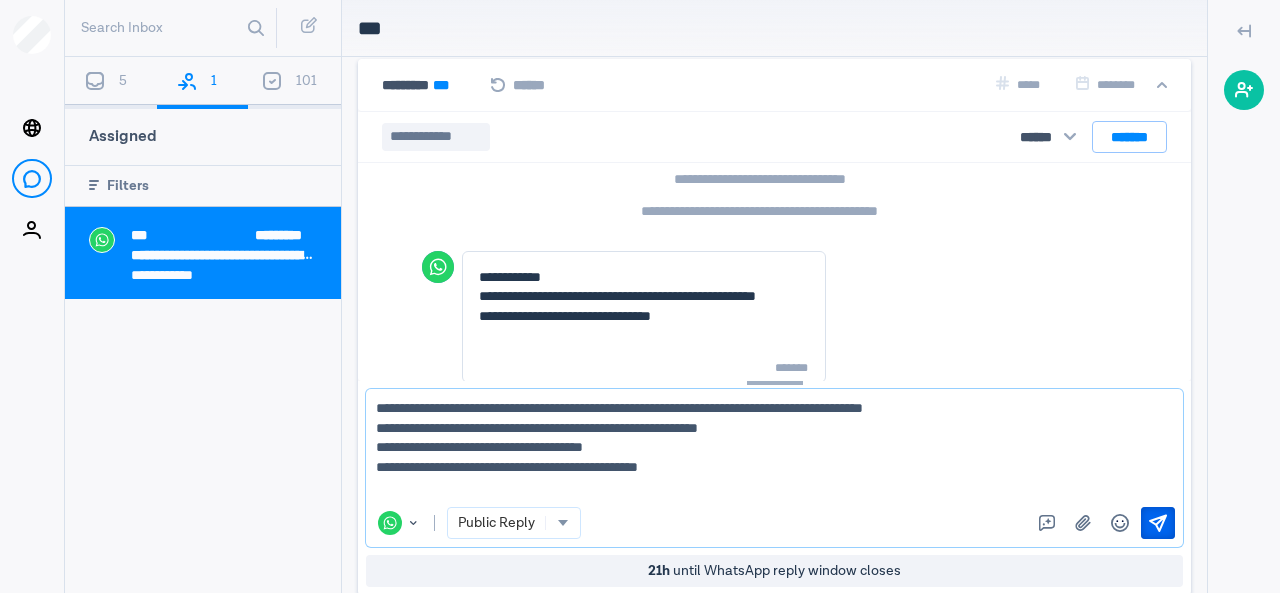 click at bounding box center (1158, 523) 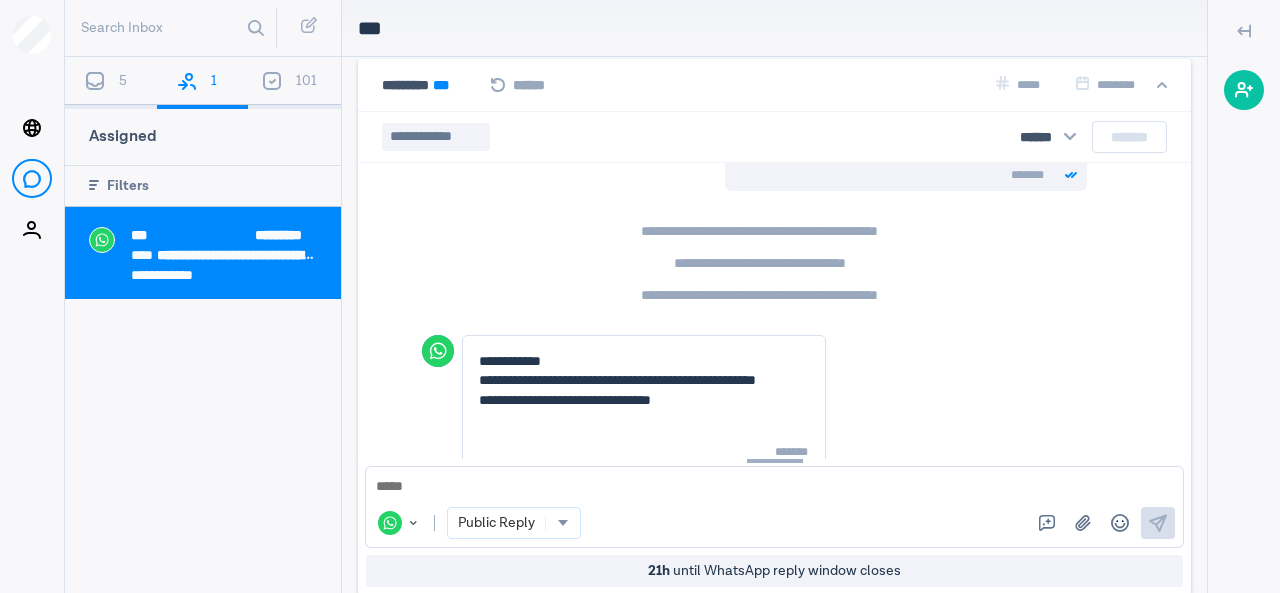 scroll, scrollTop: 1308, scrollLeft: 0, axis: vertical 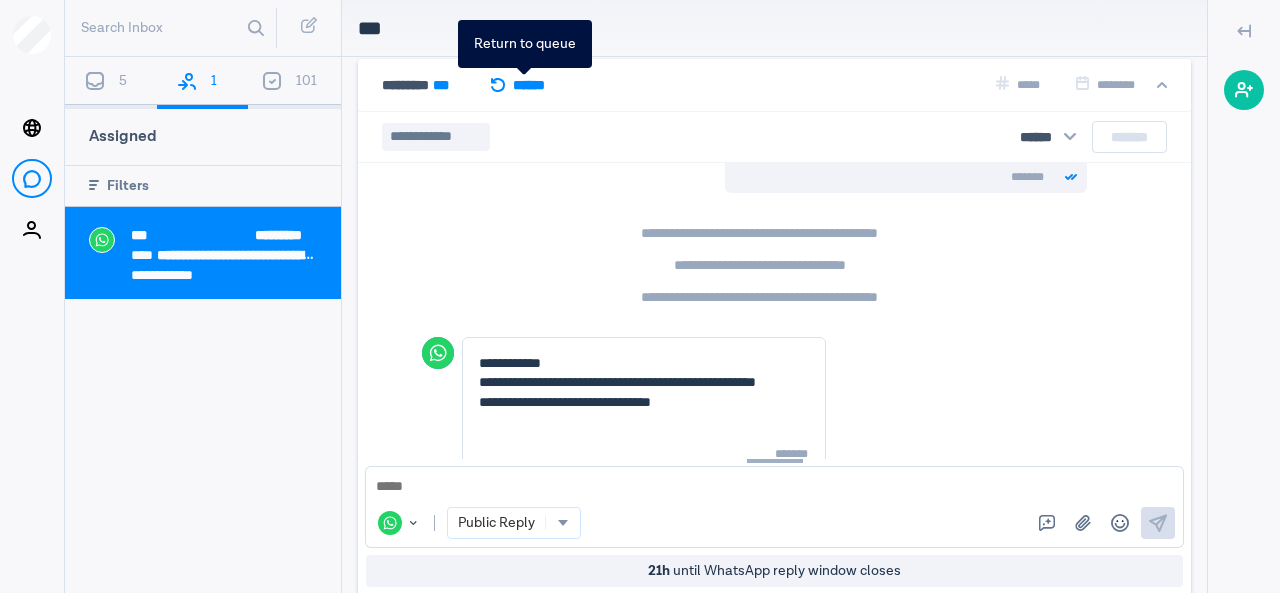 click on "******" at bounding box center (523, 85) 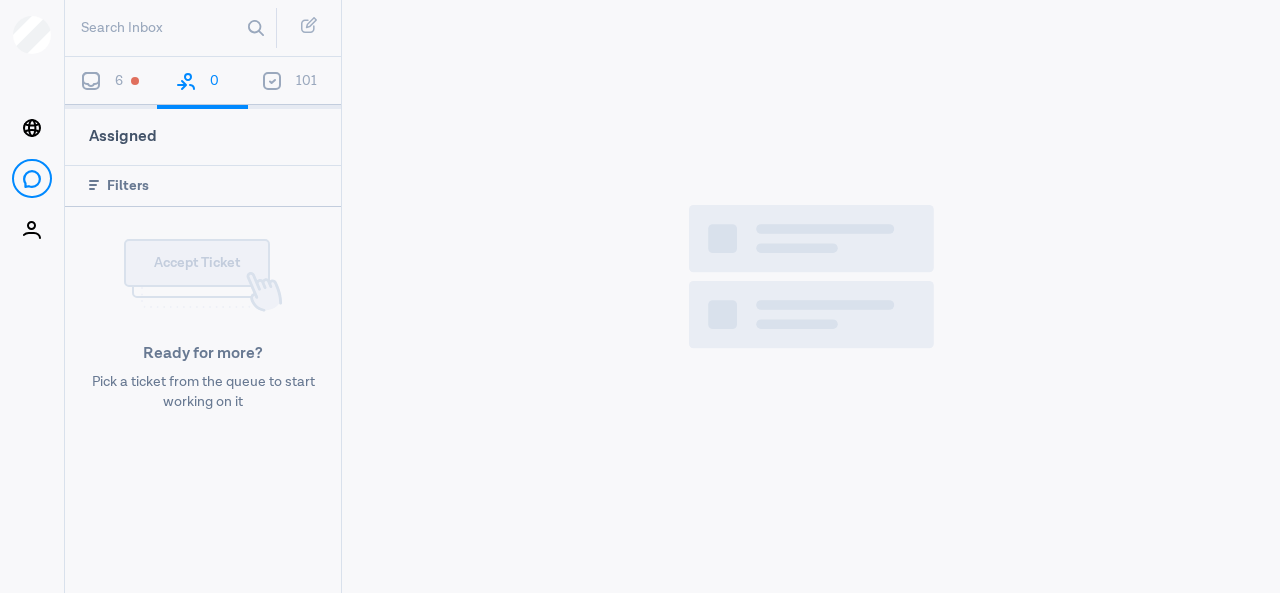 click on "6" at bounding box center (111, 83) 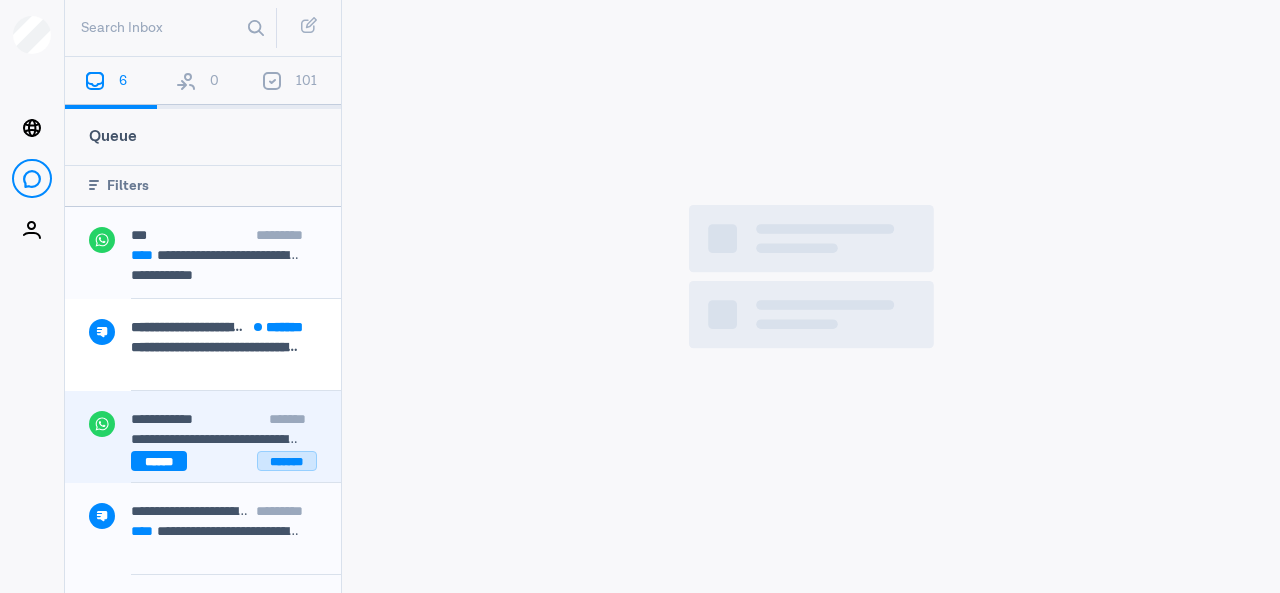 scroll, scrollTop: 164, scrollLeft: 0, axis: vertical 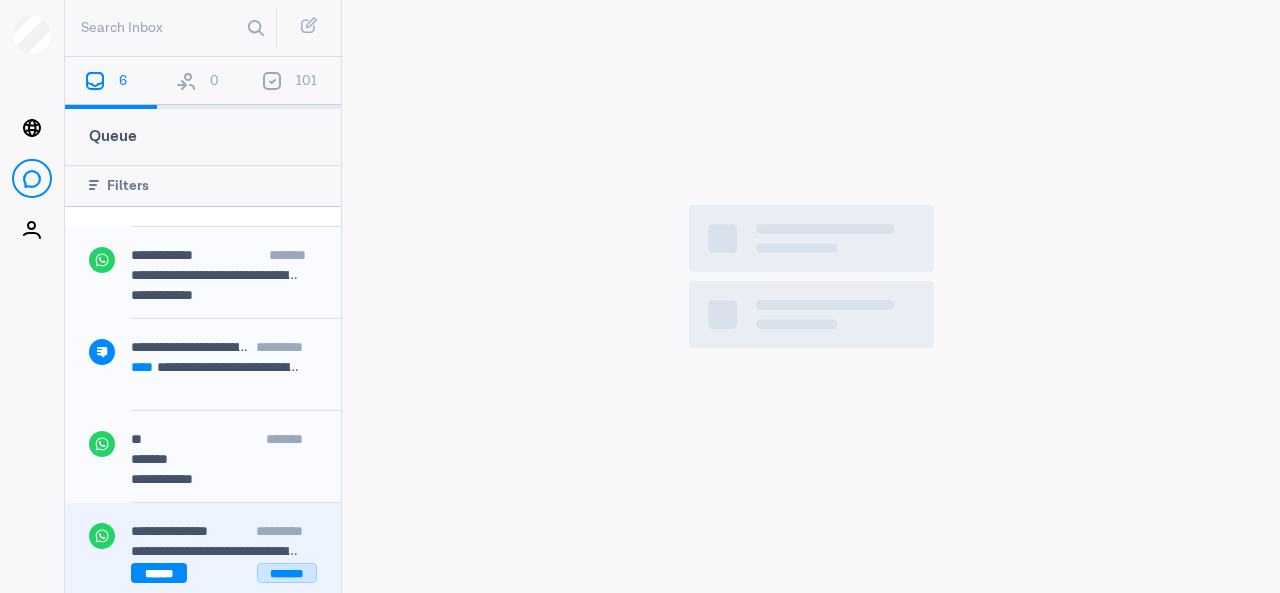 click on "*******" at bounding box center (287, 573) 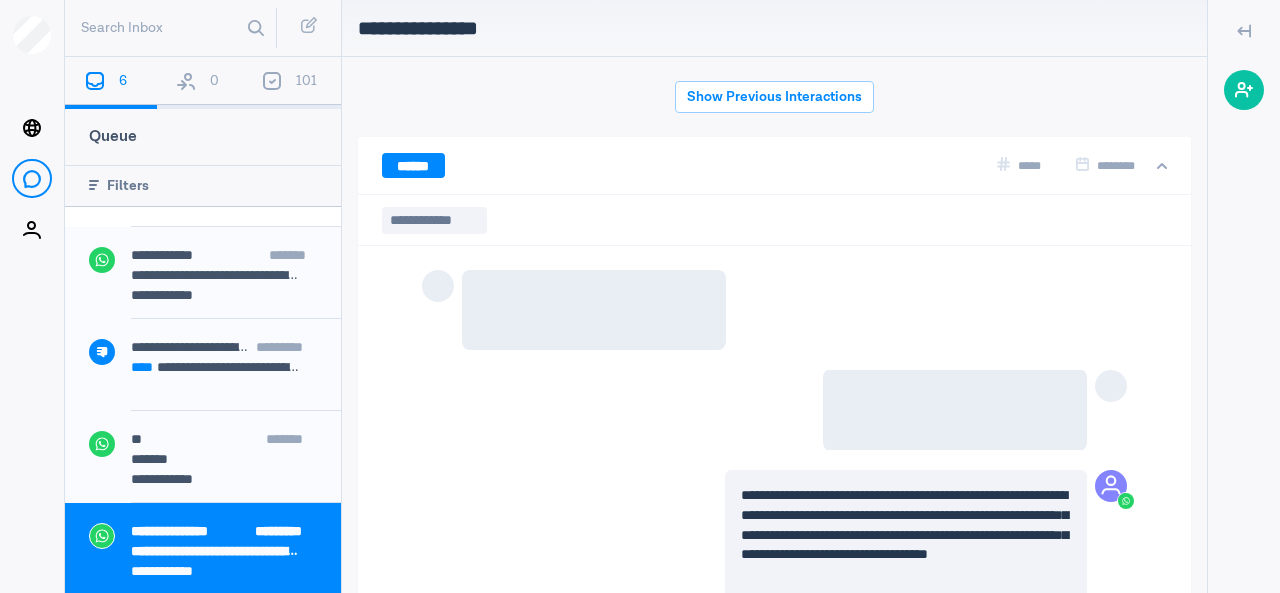 scroll, scrollTop: 1544, scrollLeft: 0, axis: vertical 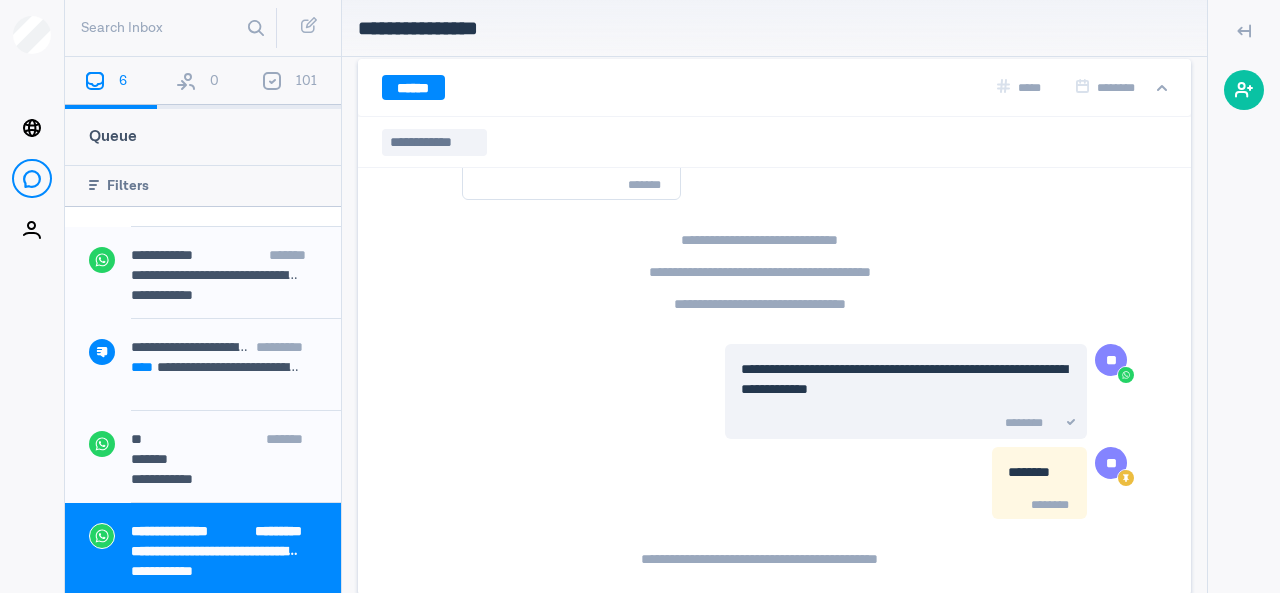 click on "**********" at bounding box center (810, 391) 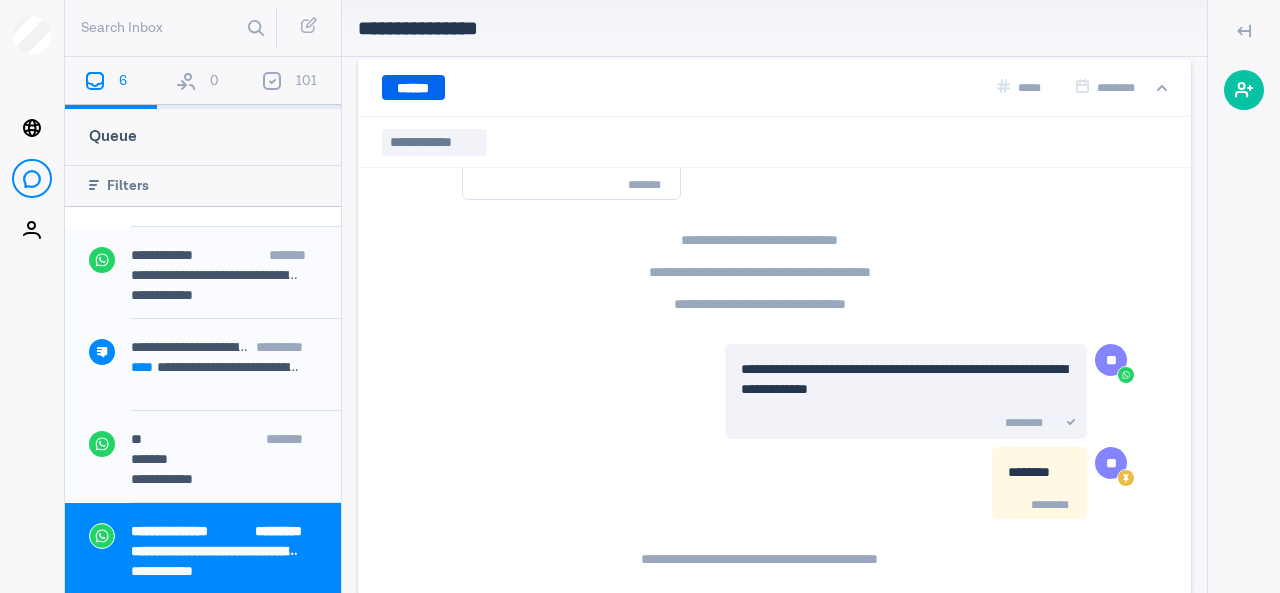 click on "******" at bounding box center (413, 87) 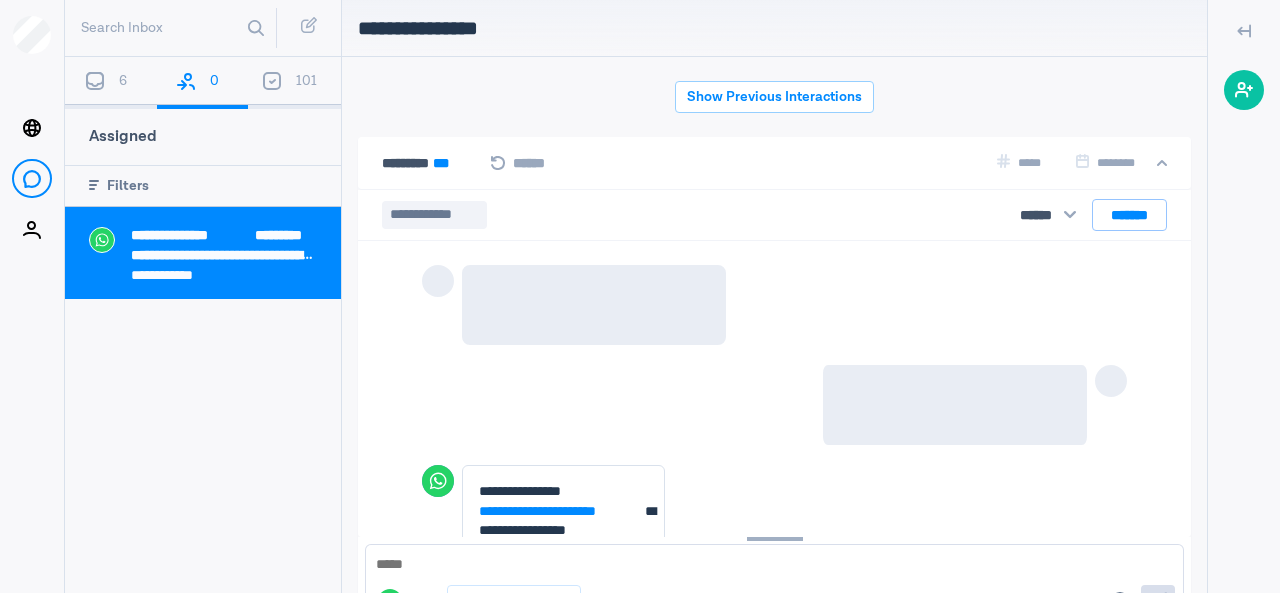 scroll, scrollTop: 1532, scrollLeft: 0, axis: vertical 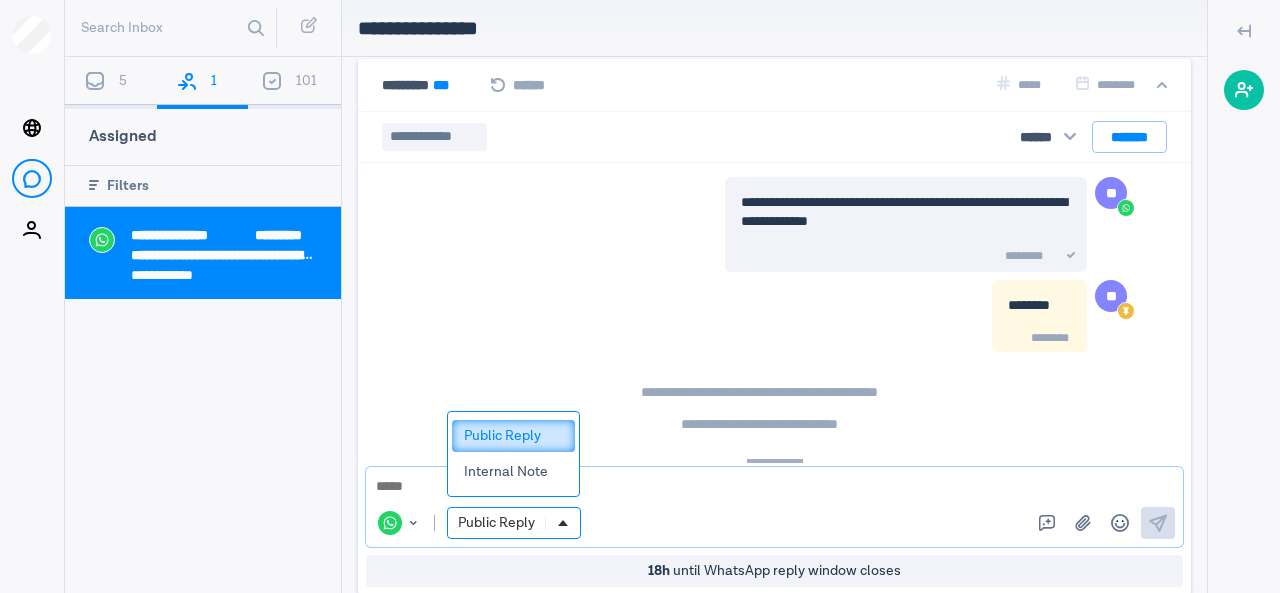 click at bounding box center (563, 523) 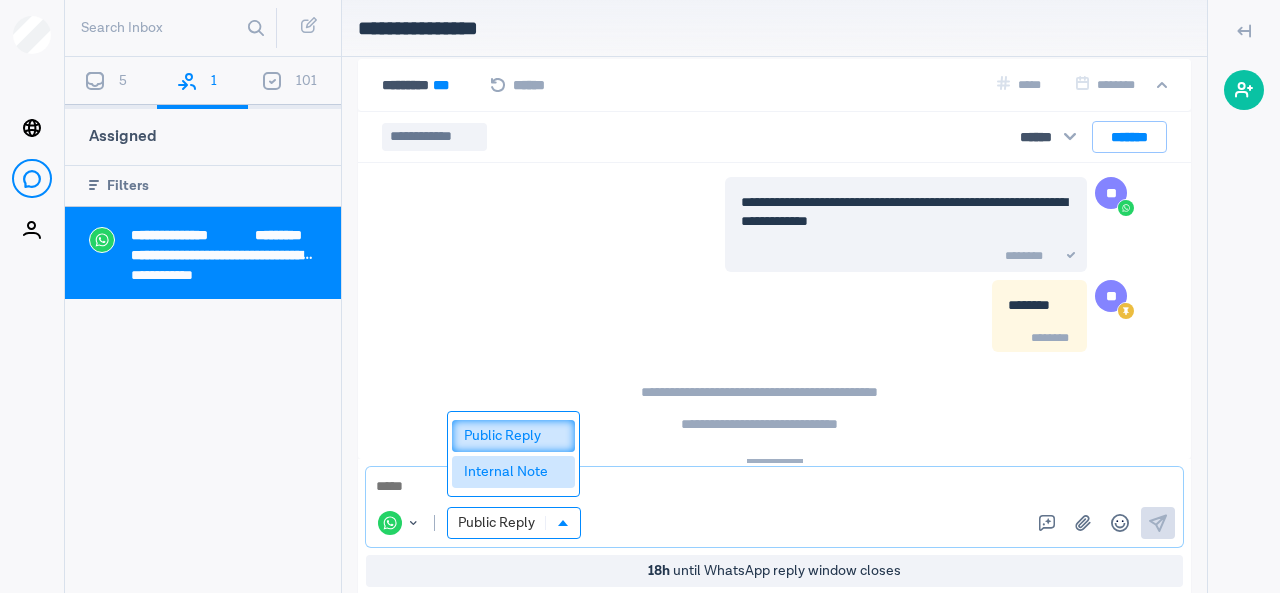 click on "Internal Note" at bounding box center [513, 472] 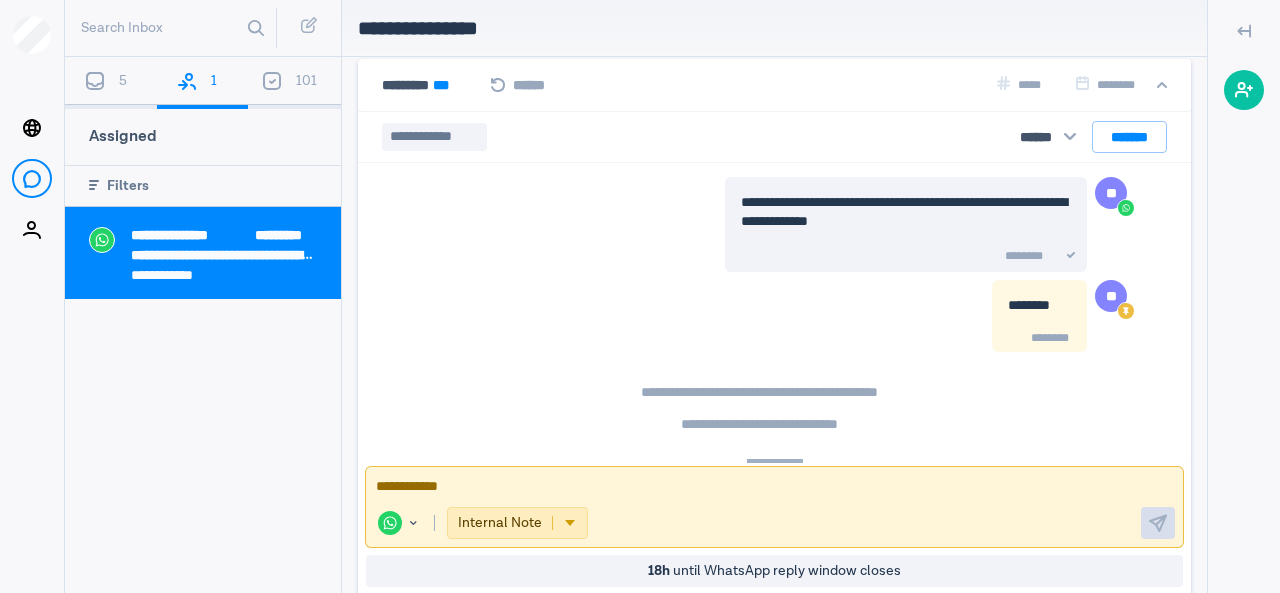 click at bounding box center (774, 487) 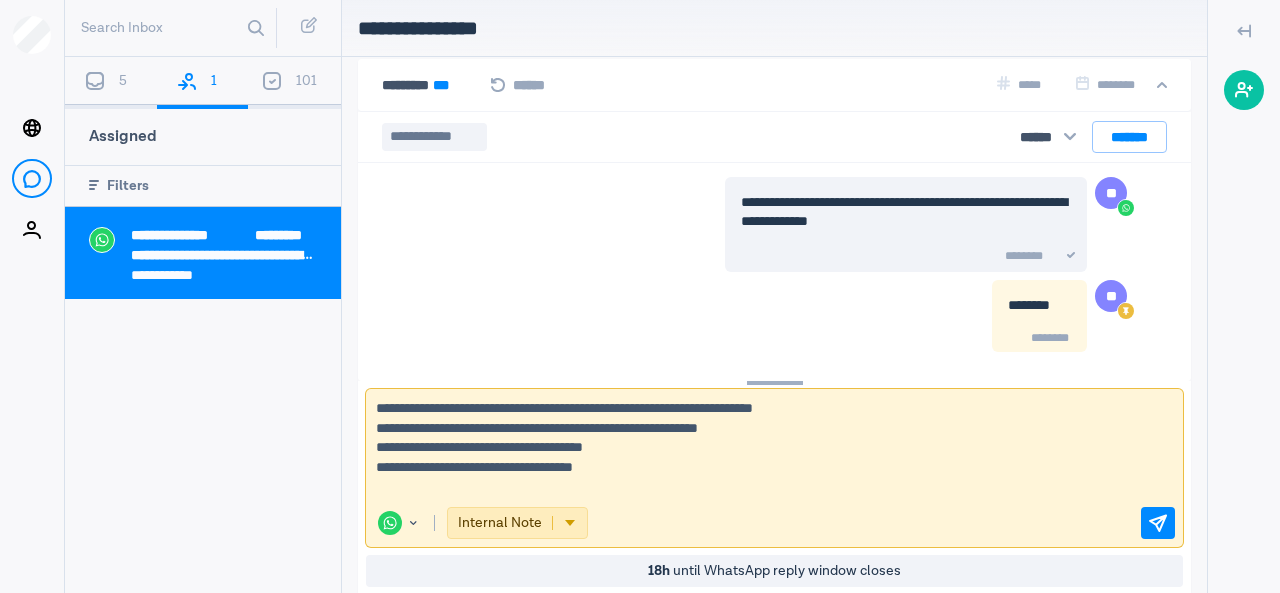 drag, startPoint x: 651, startPoint y: 473, endPoint x: 318, endPoint y: 367, distance: 349.46387 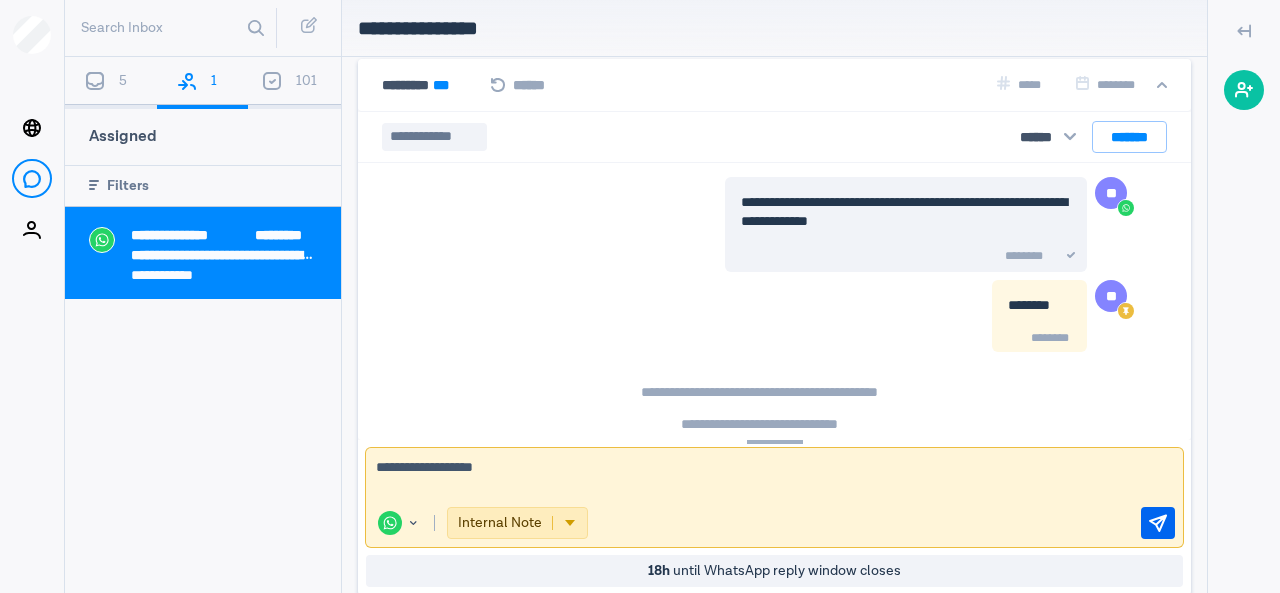 type on "**********" 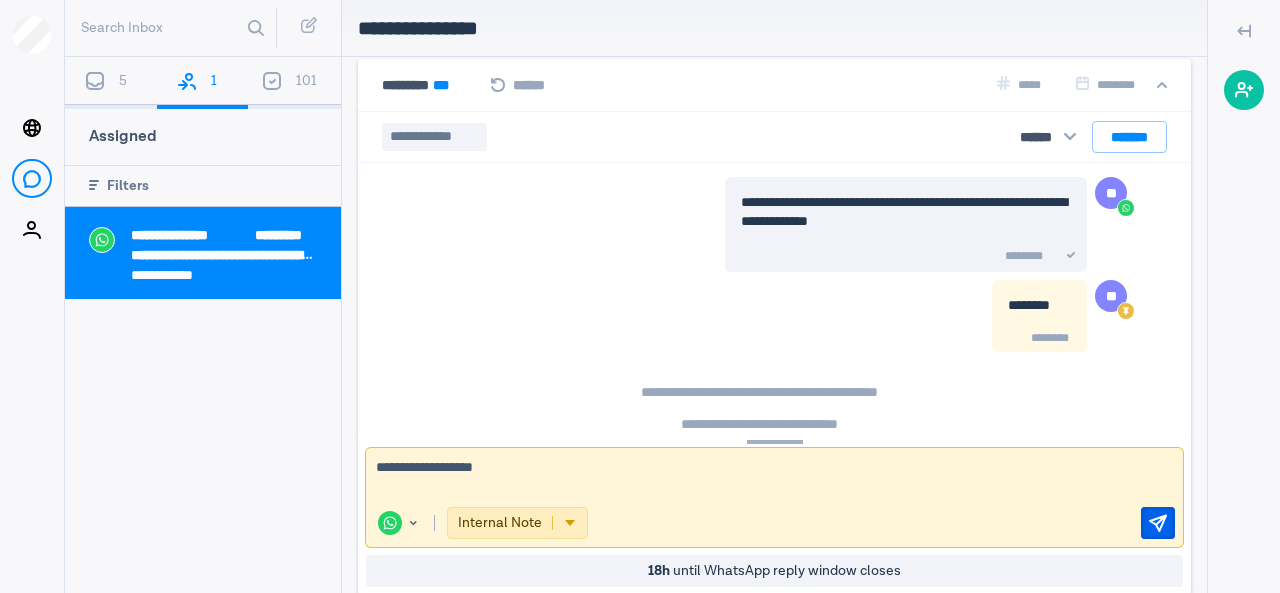 click at bounding box center (1158, 523) 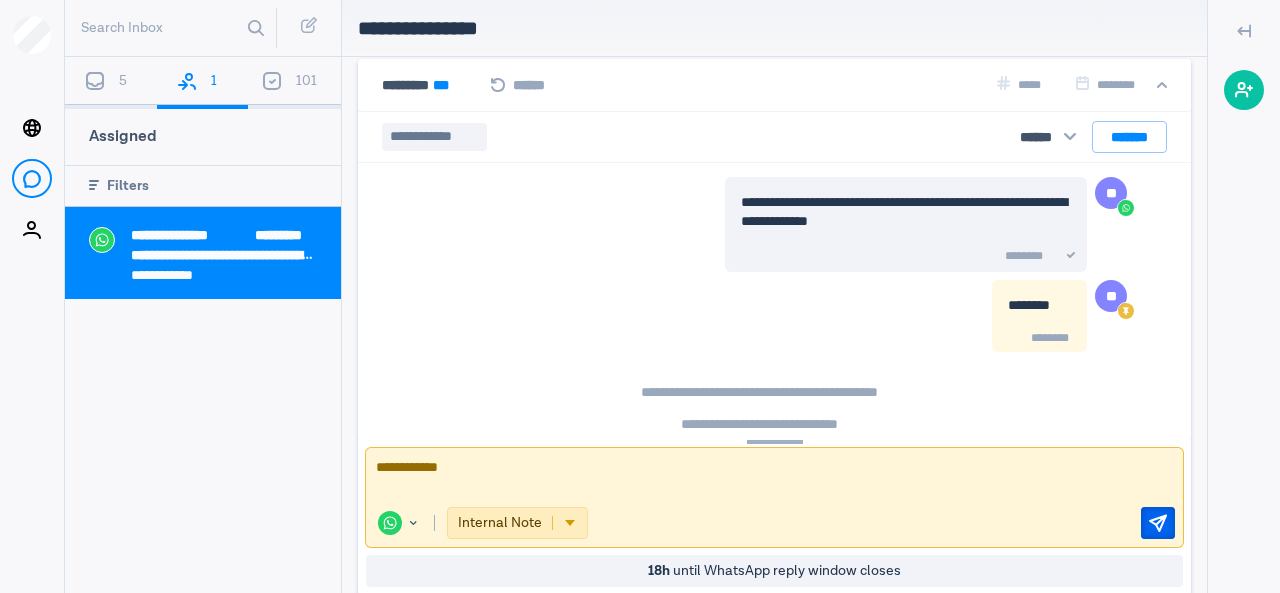 scroll, scrollTop: 1628, scrollLeft: 0, axis: vertical 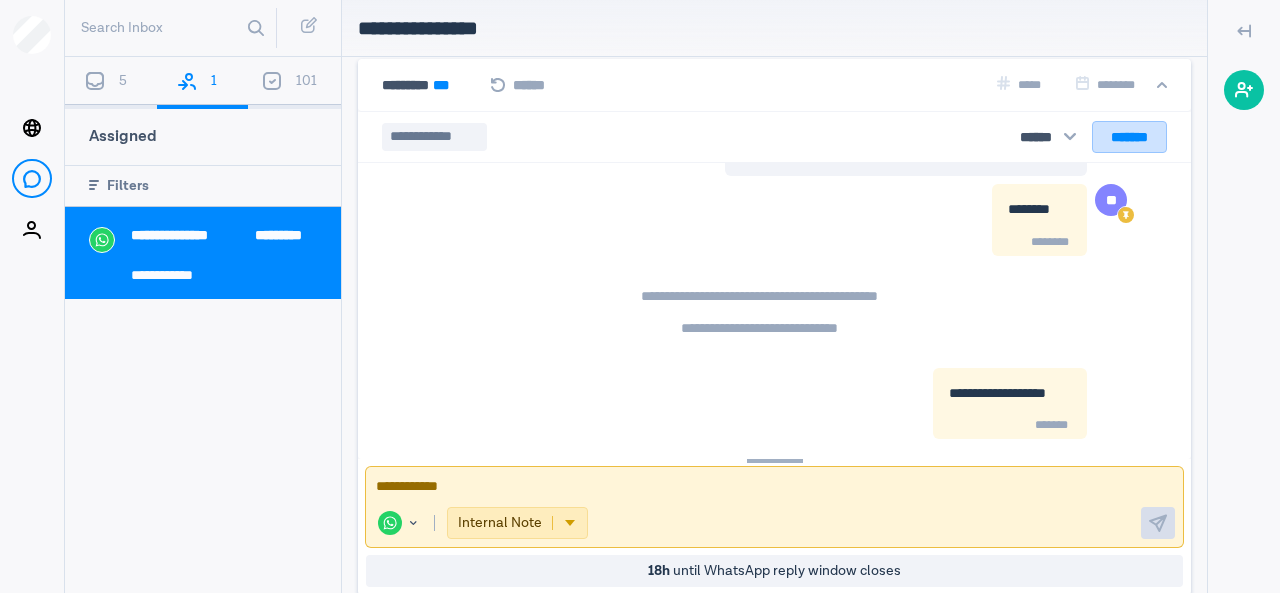click on "*******" at bounding box center (1129, 136) 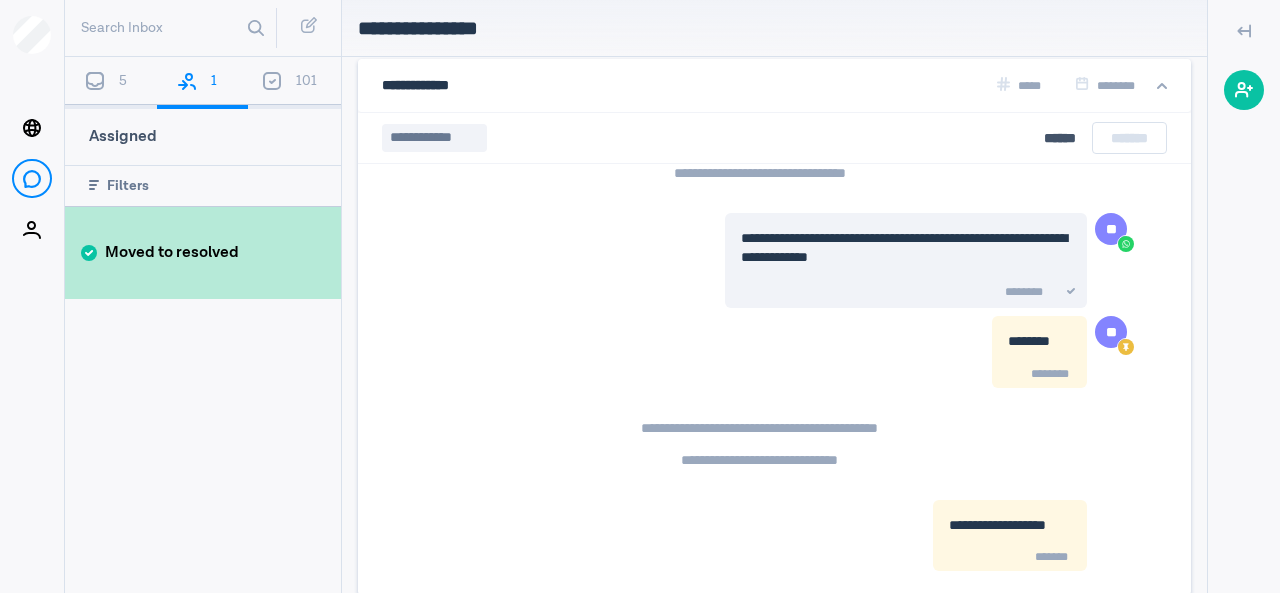 scroll, scrollTop: 0, scrollLeft: 0, axis: both 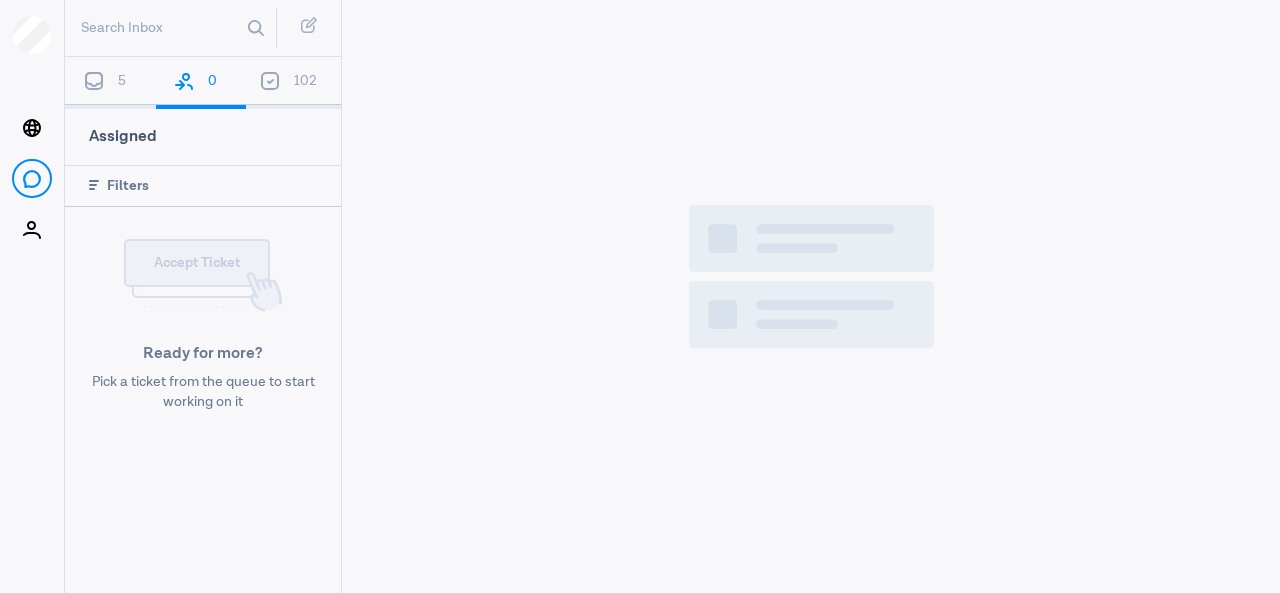 click on "5" at bounding box center (110, 83) 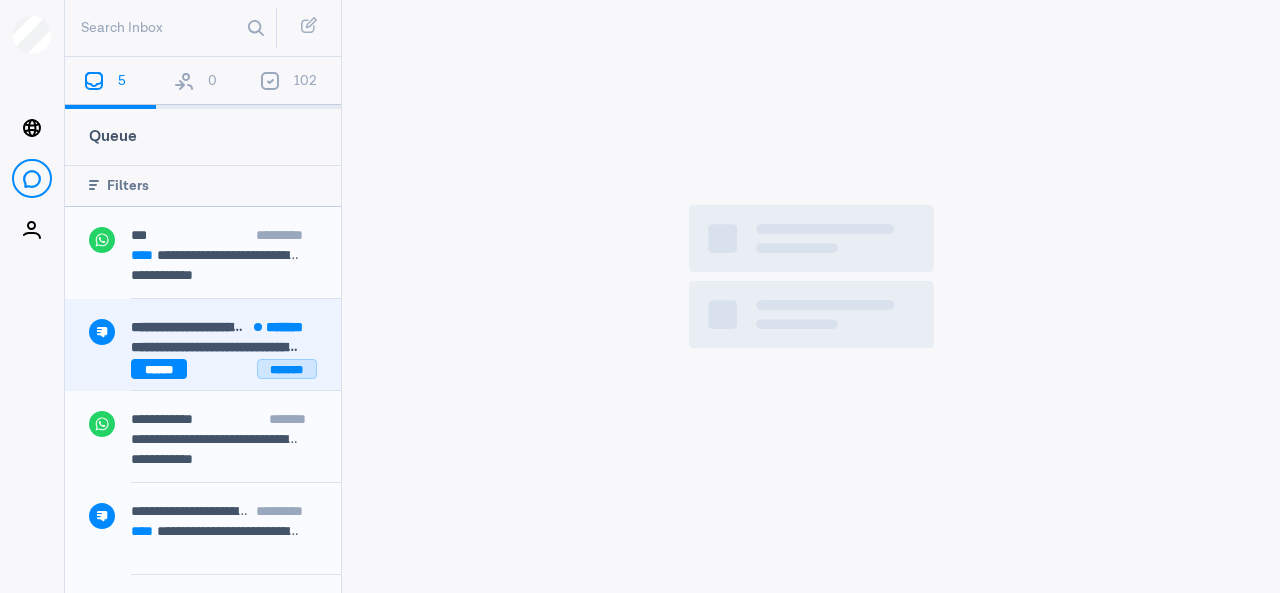 click on "*******" at bounding box center [287, 369] 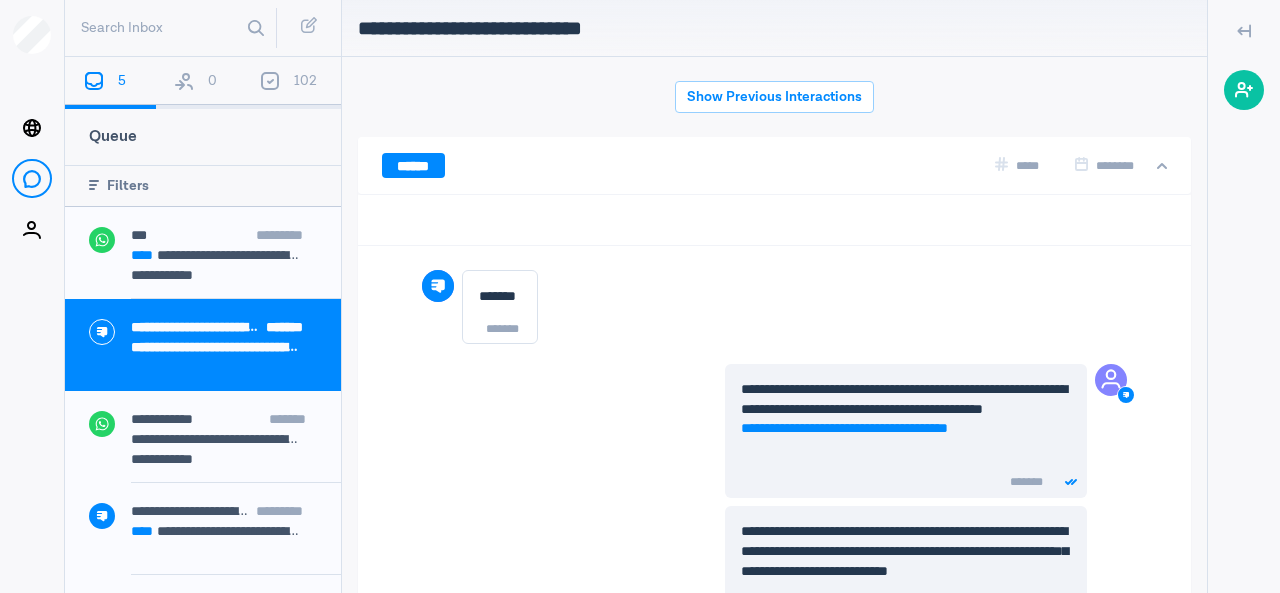 scroll, scrollTop: 78, scrollLeft: 0, axis: vertical 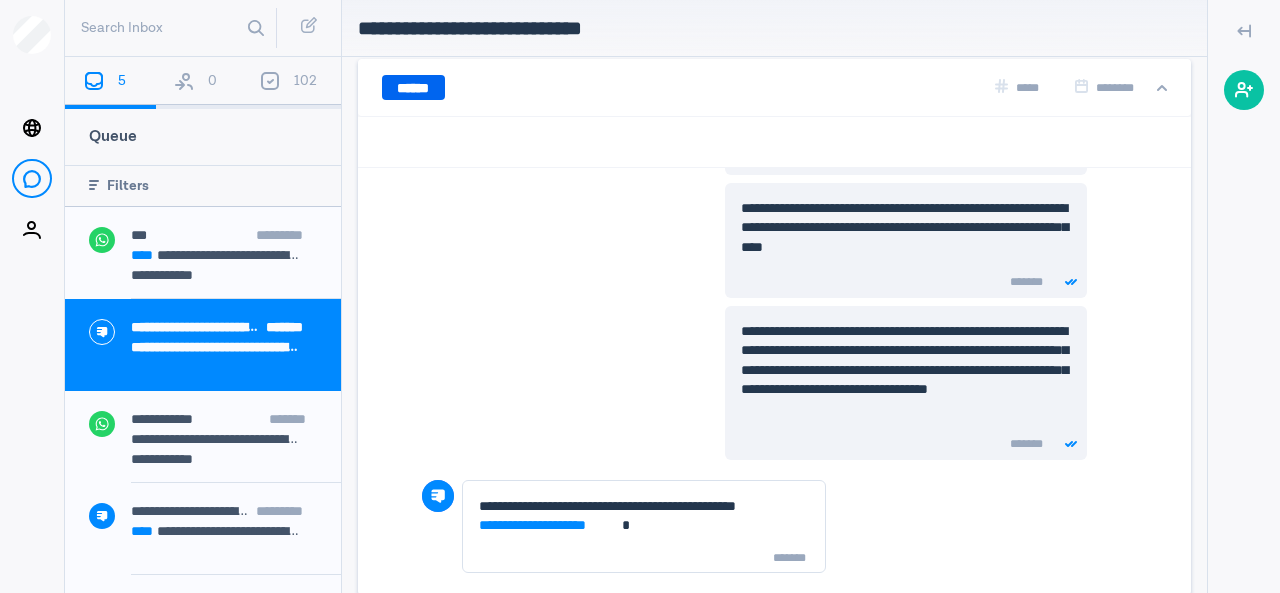 click on "******" at bounding box center (413, 87) 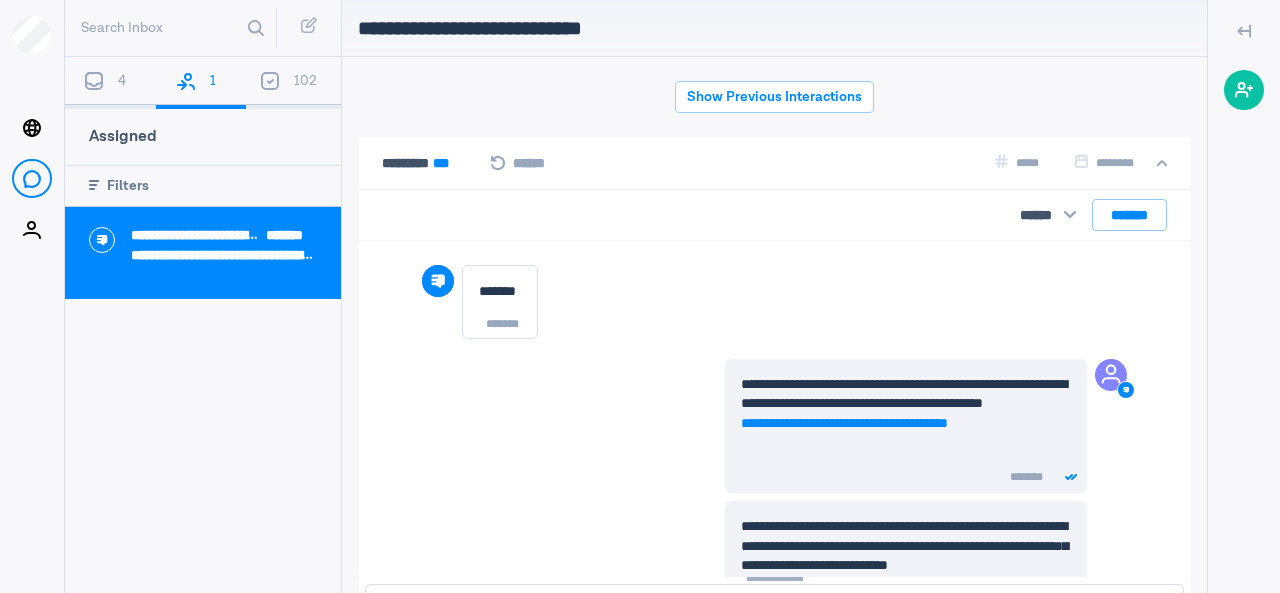 scroll, scrollTop: 78, scrollLeft: 0, axis: vertical 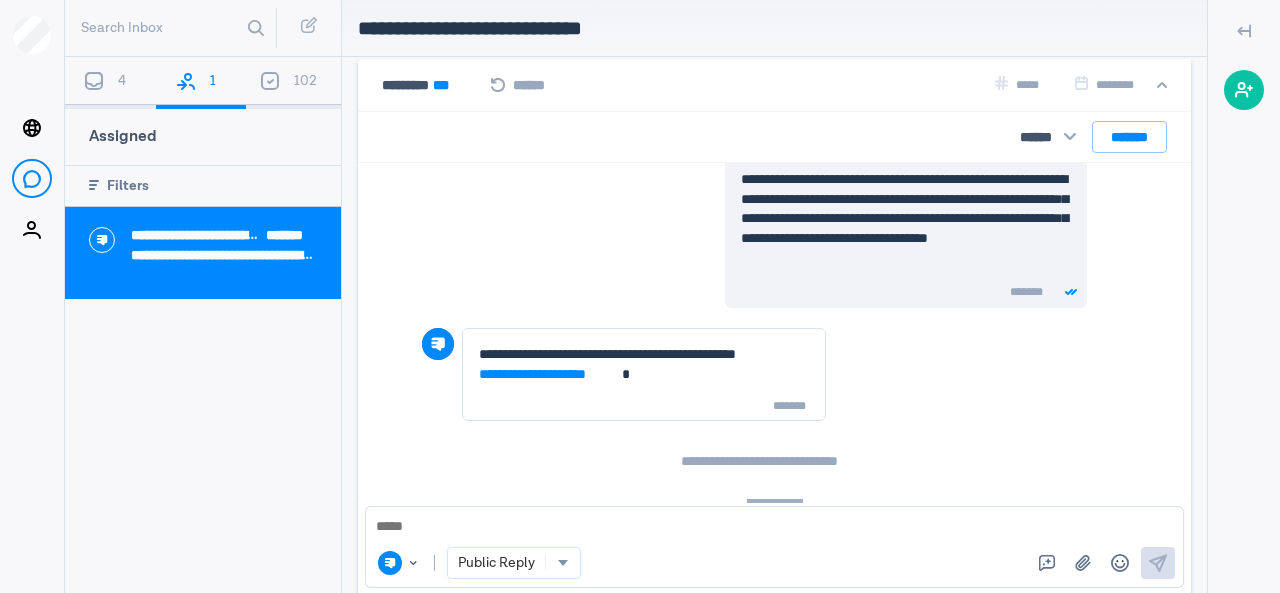 click at bounding box center [774, 527] 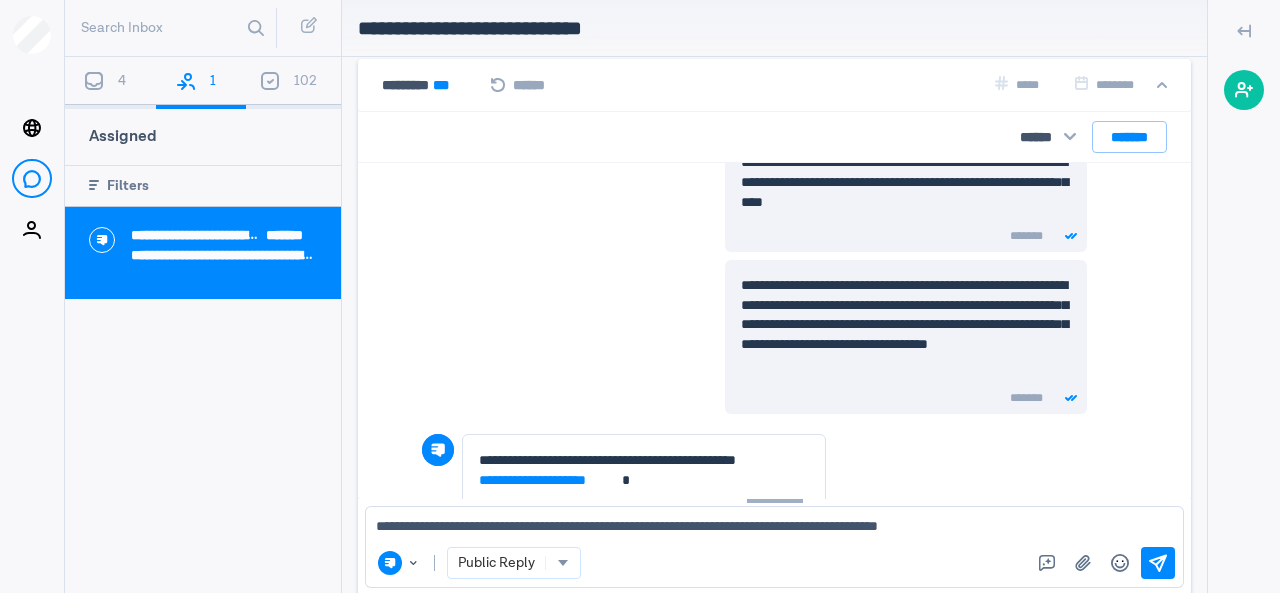 scroll, scrollTop: 534, scrollLeft: 0, axis: vertical 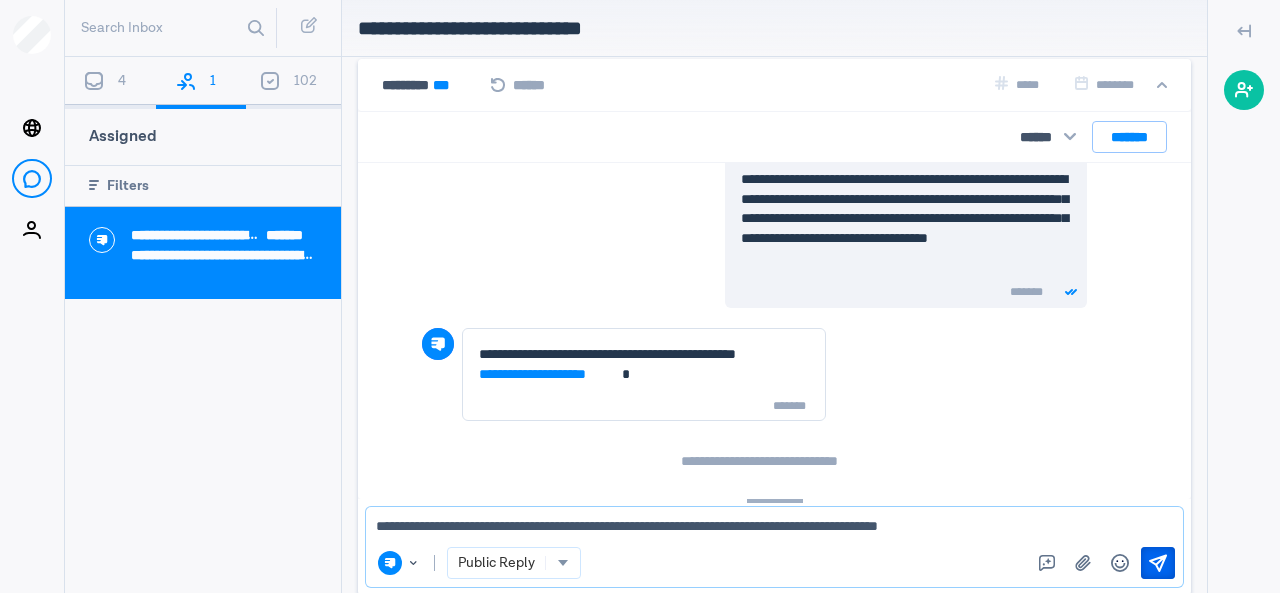 click at bounding box center [1158, 563] 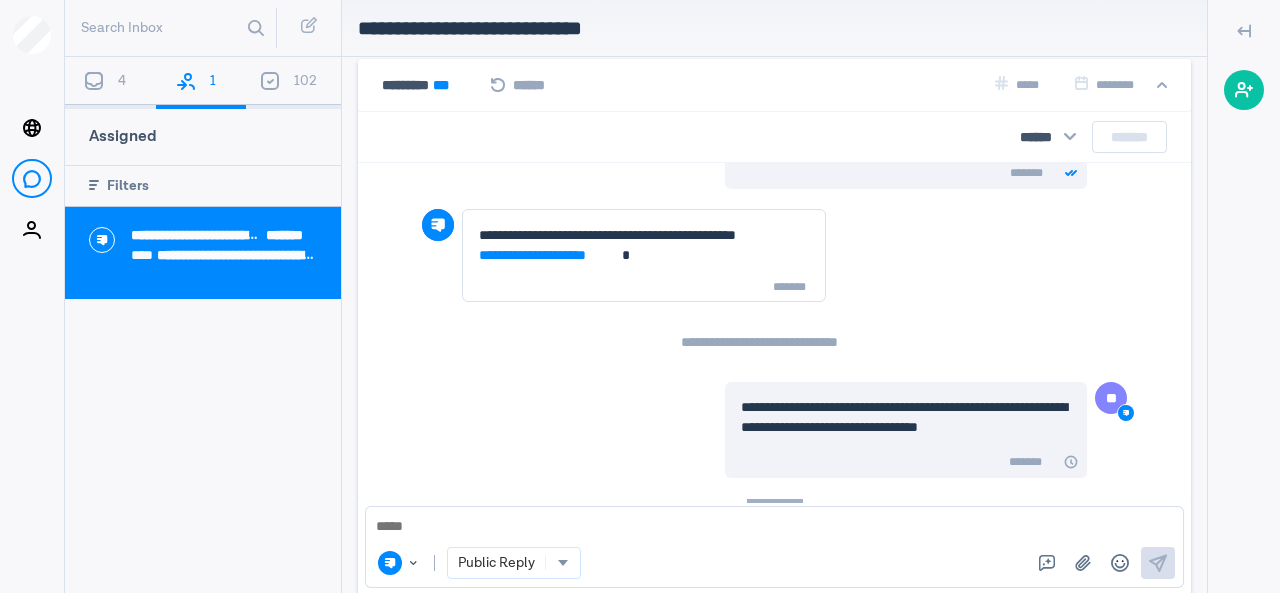 scroll, scrollTop: 614, scrollLeft: 0, axis: vertical 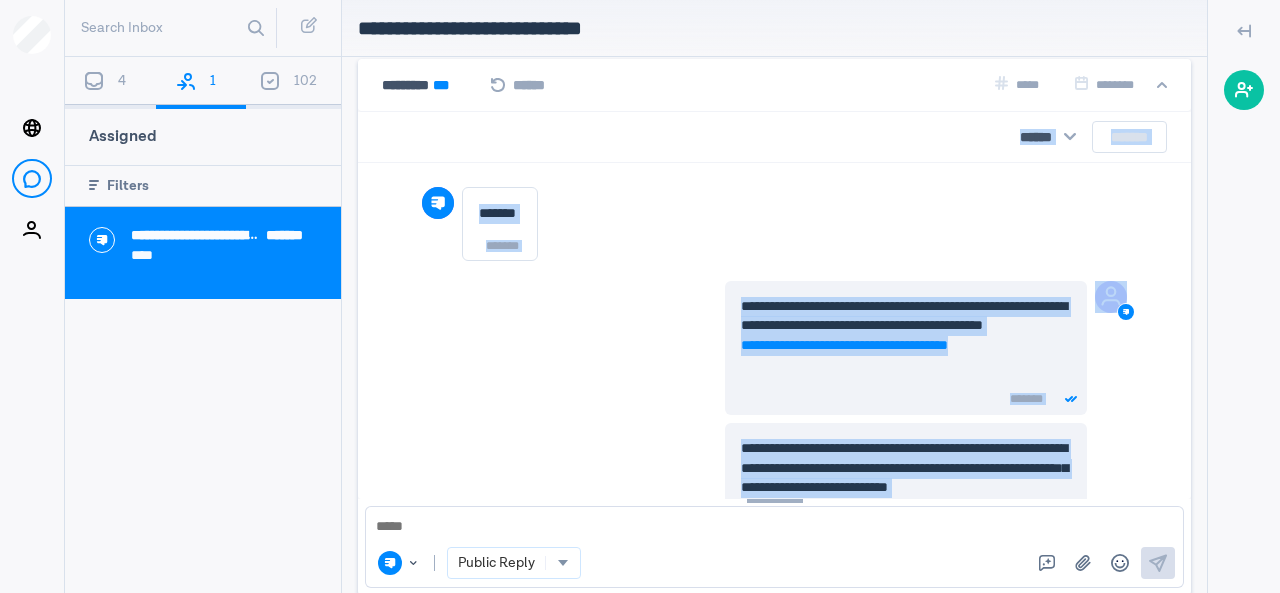 drag, startPoint x: 1038, startPoint y: 485, endPoint x: 631, endPoint y: 131, distance: 539.41174 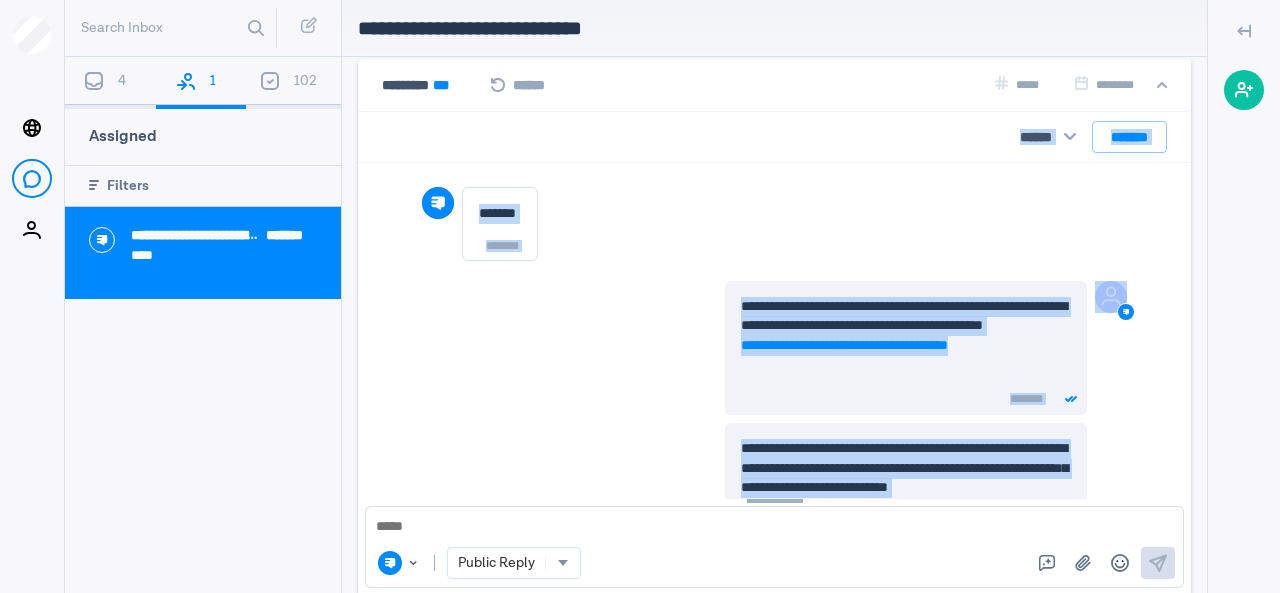 copy on "**********" 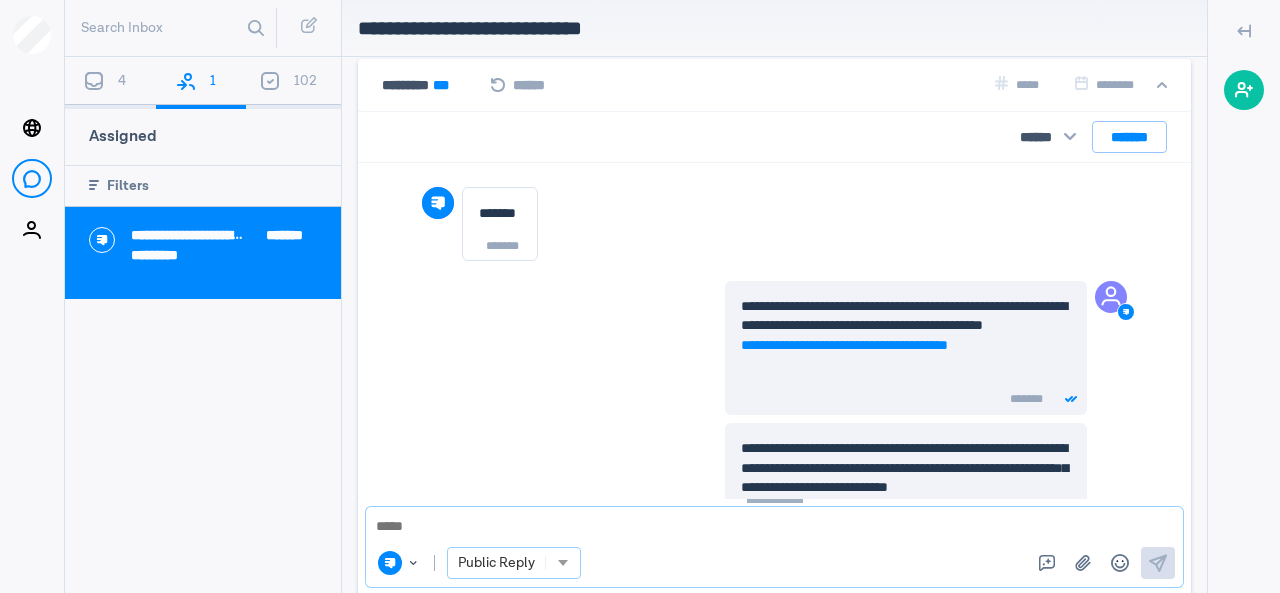 click at bounding box center (562, 563) 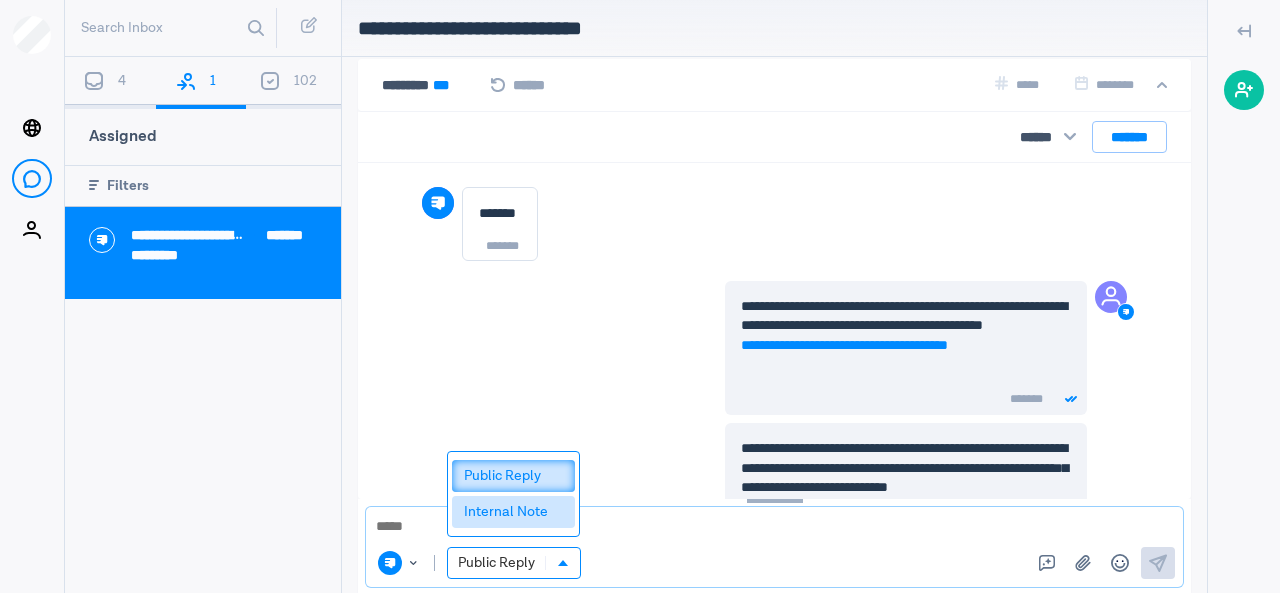click on "Internal Note" at bounding box center (513, 512) 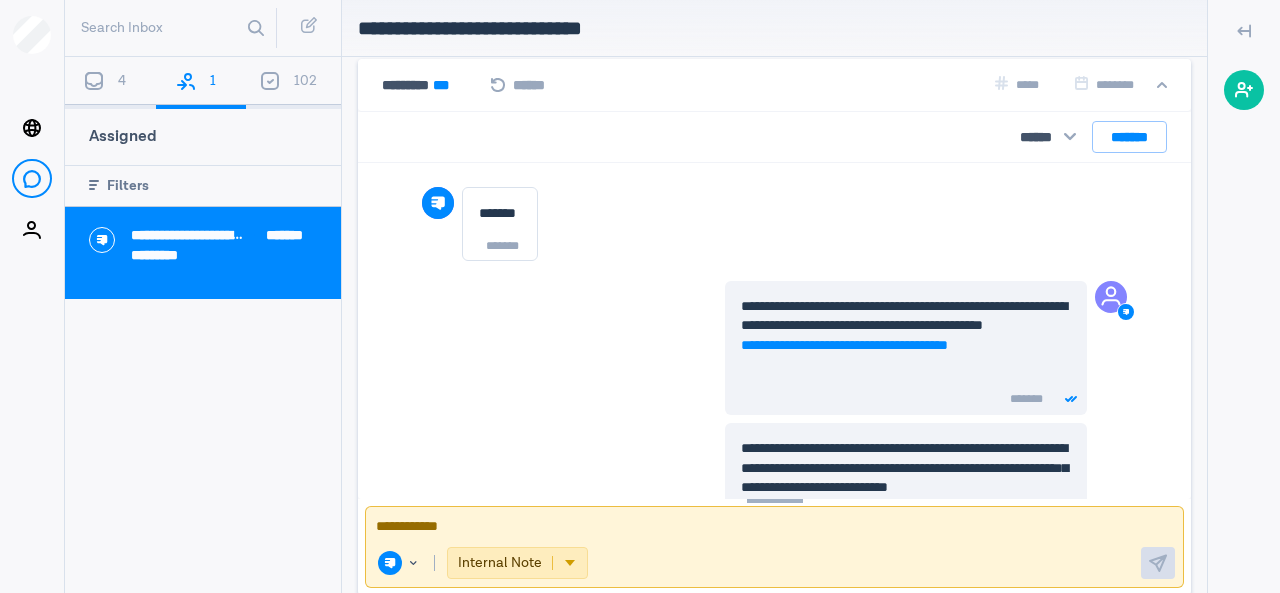 click at bounding box center [767, 527] 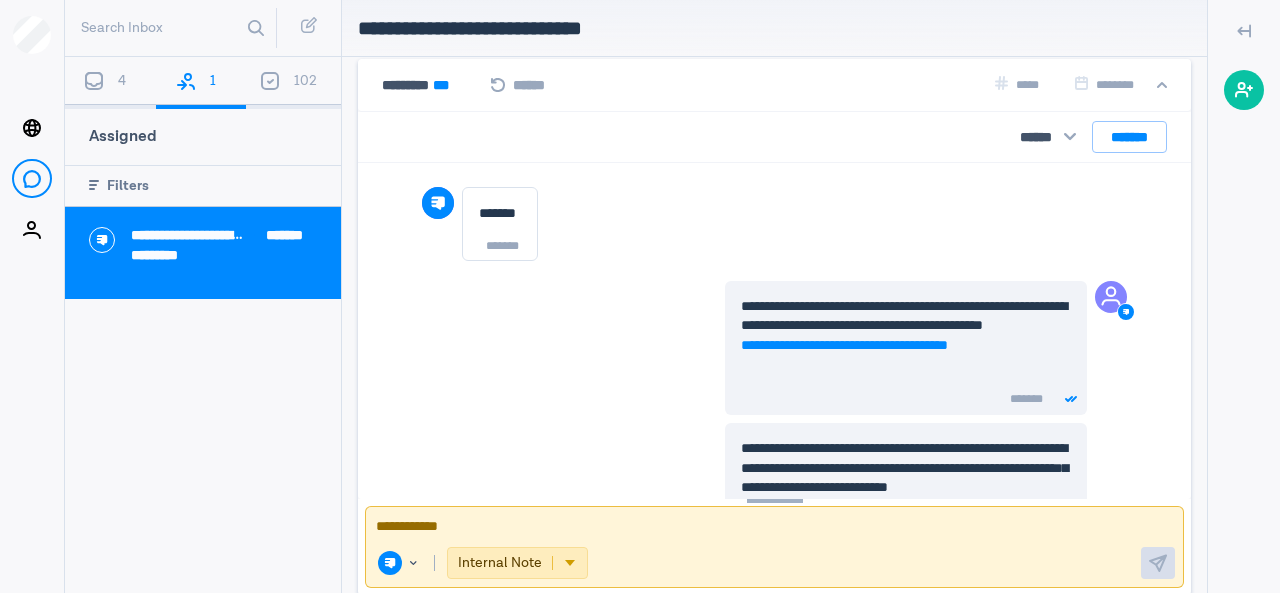 paste on "********" 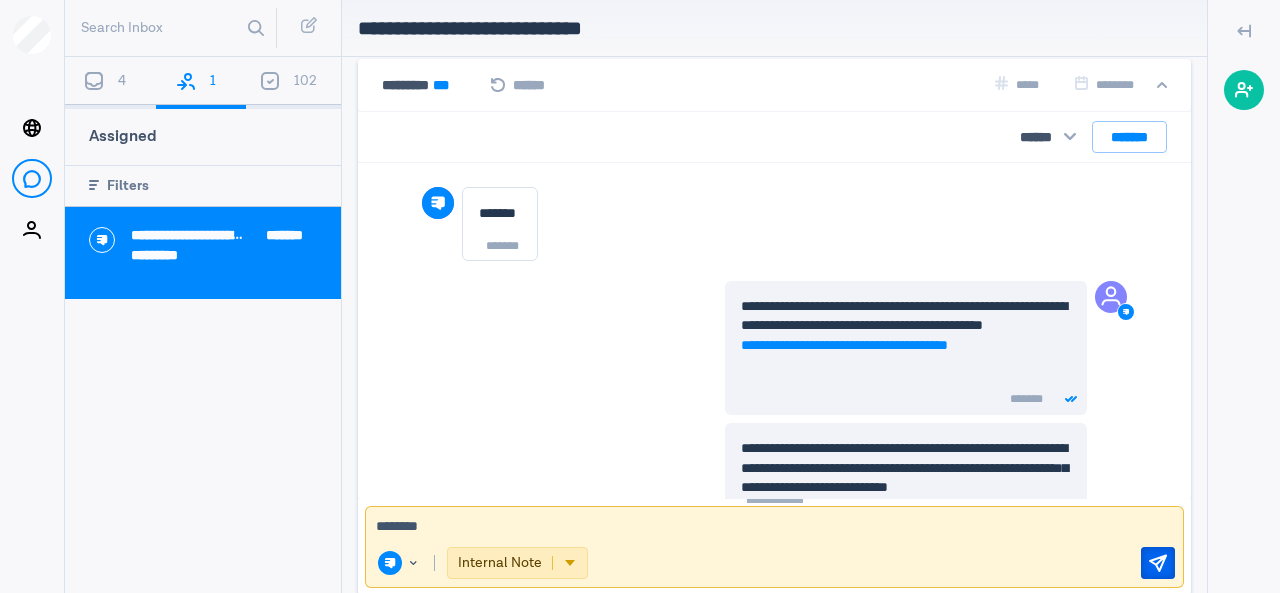 click at bounding box center (1158, 562) 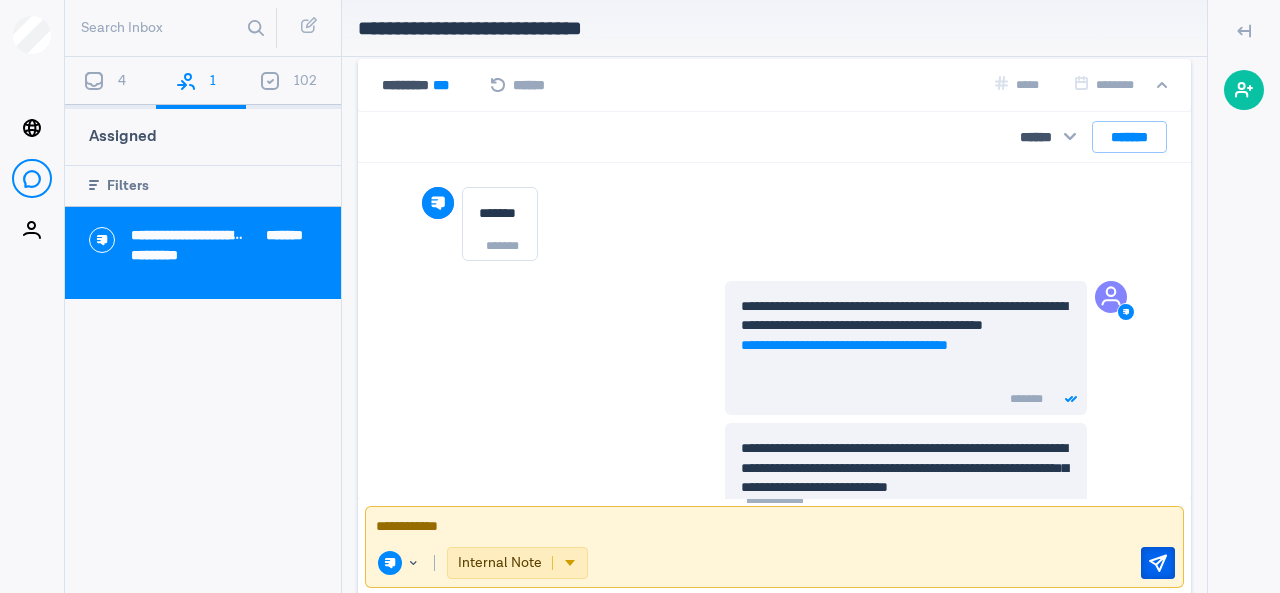 scroll, scrollTop: 838, scrollLeft: 0, axis: vertical 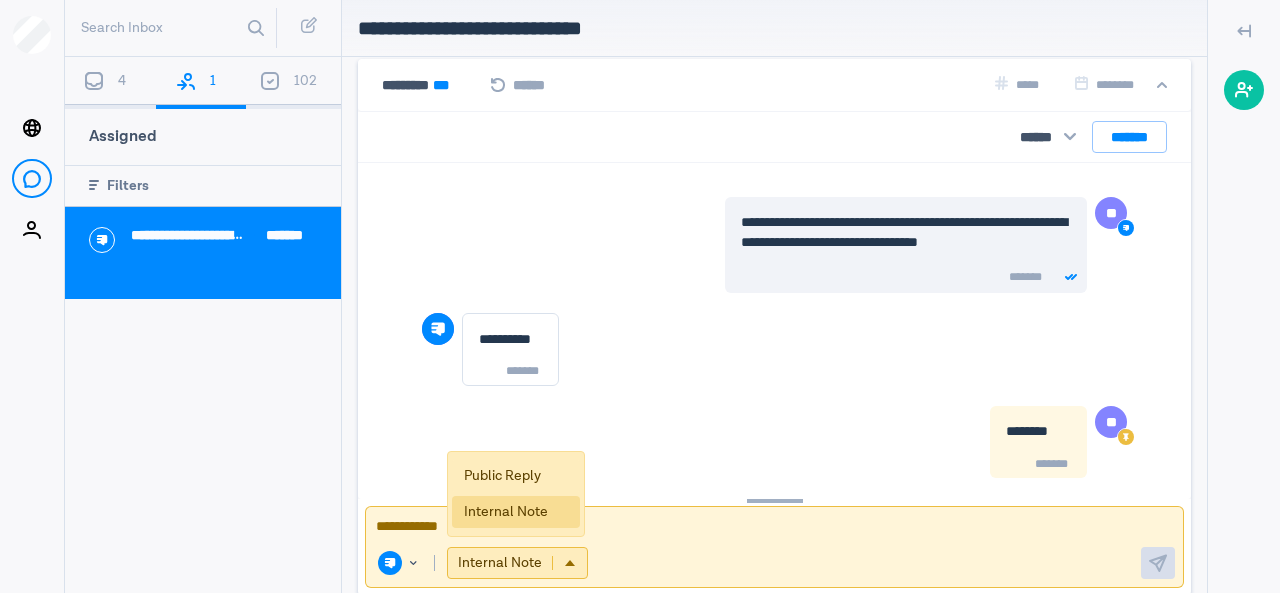 click at bounding box center (569, 563) 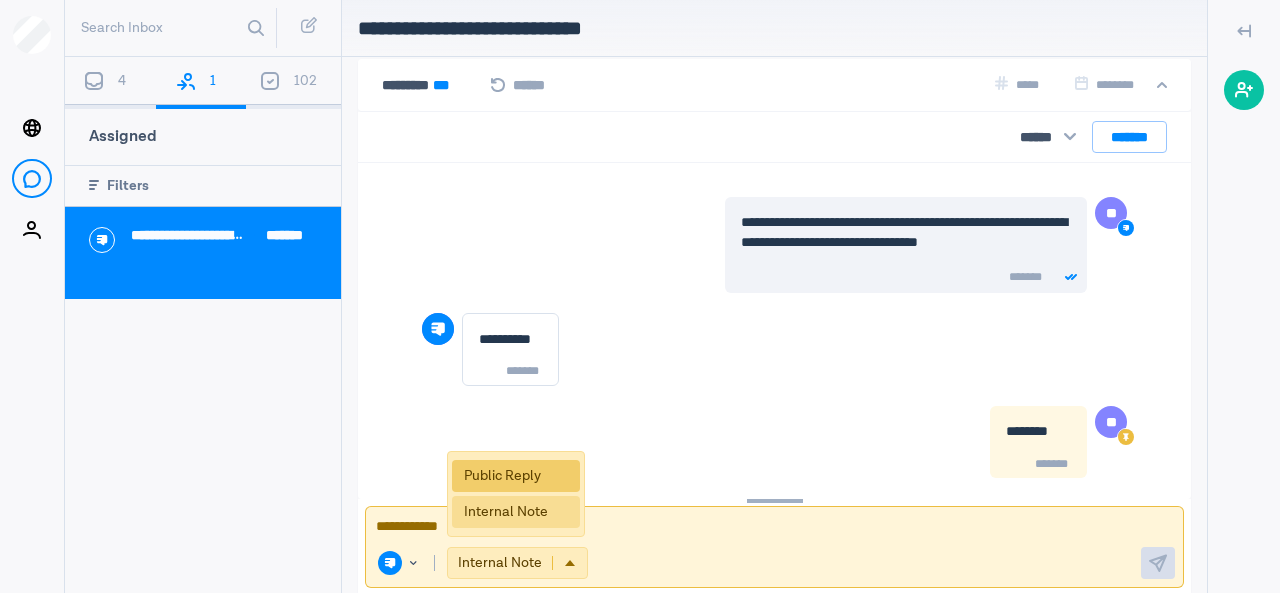 click on "Public Reply" at bounding box center [516, 476] 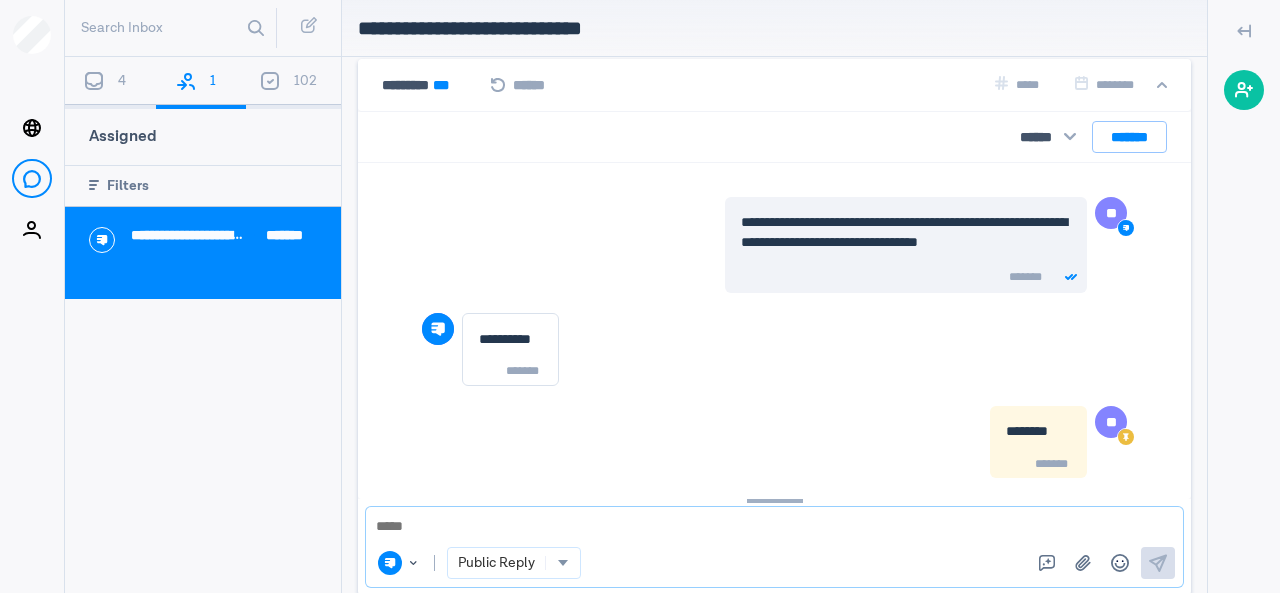 click at bounding box center [767, 527] 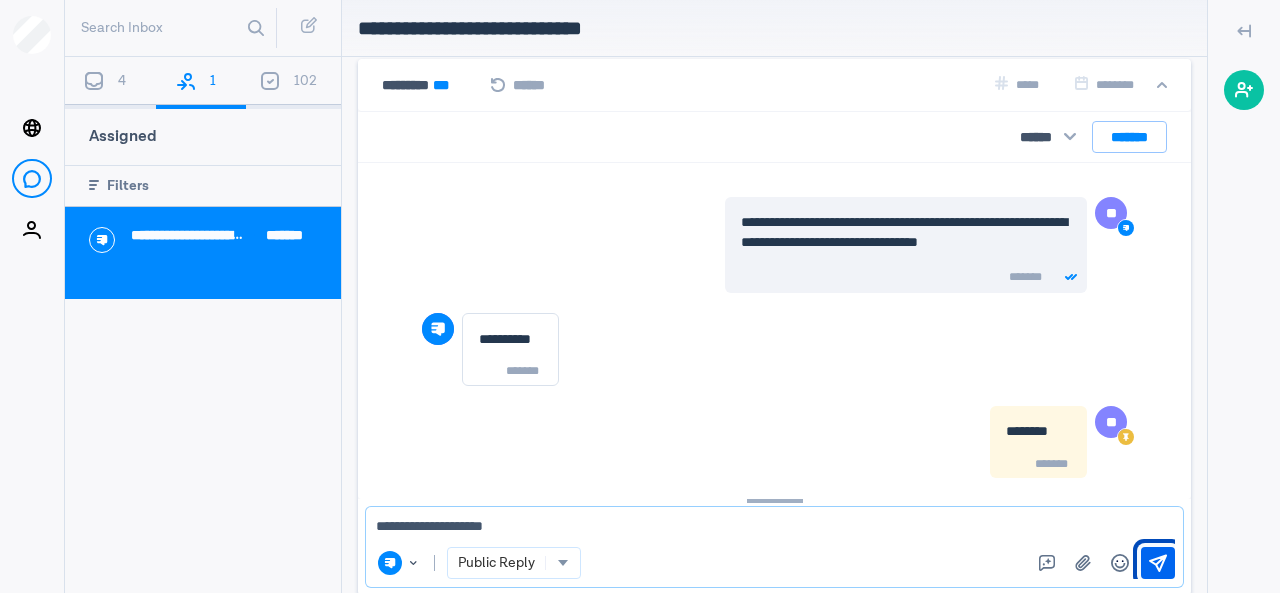 type on "**********" 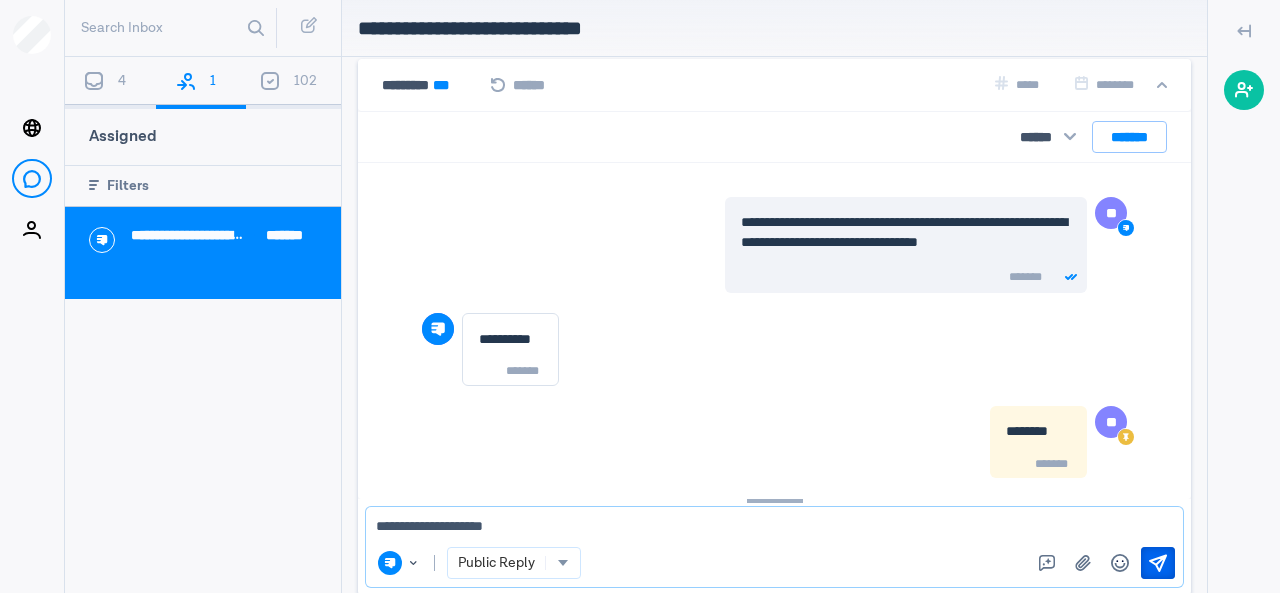 click at bounding box center [1158, 563] 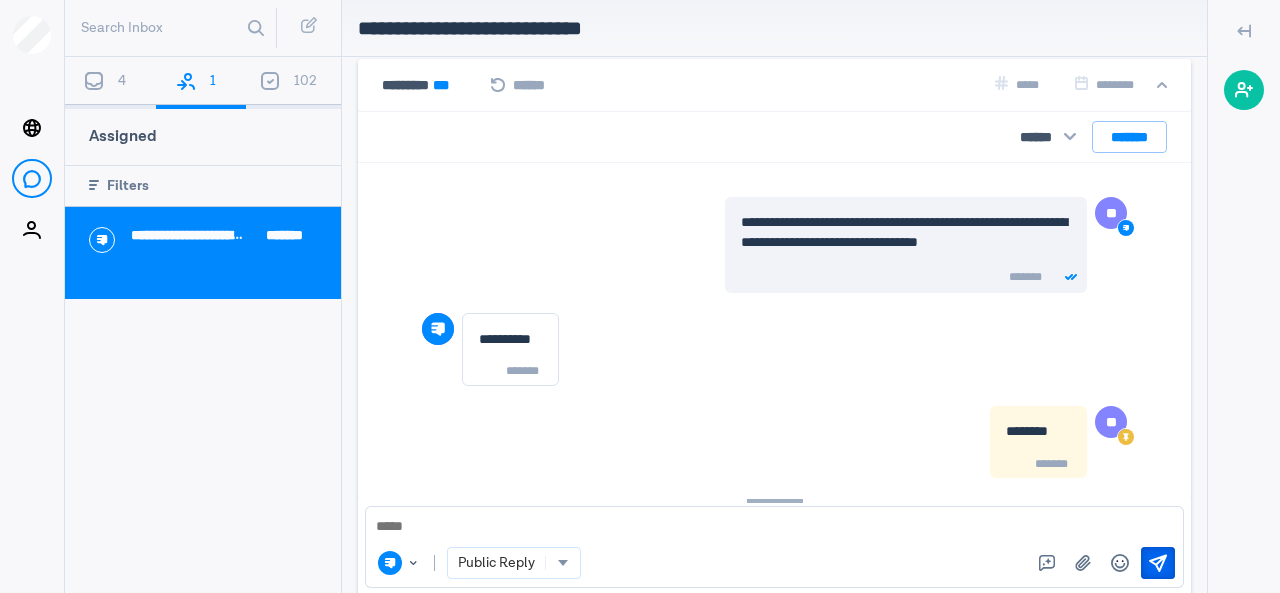 scroll, scrollTop: 922, scrollLeft: 0, axis: vertical 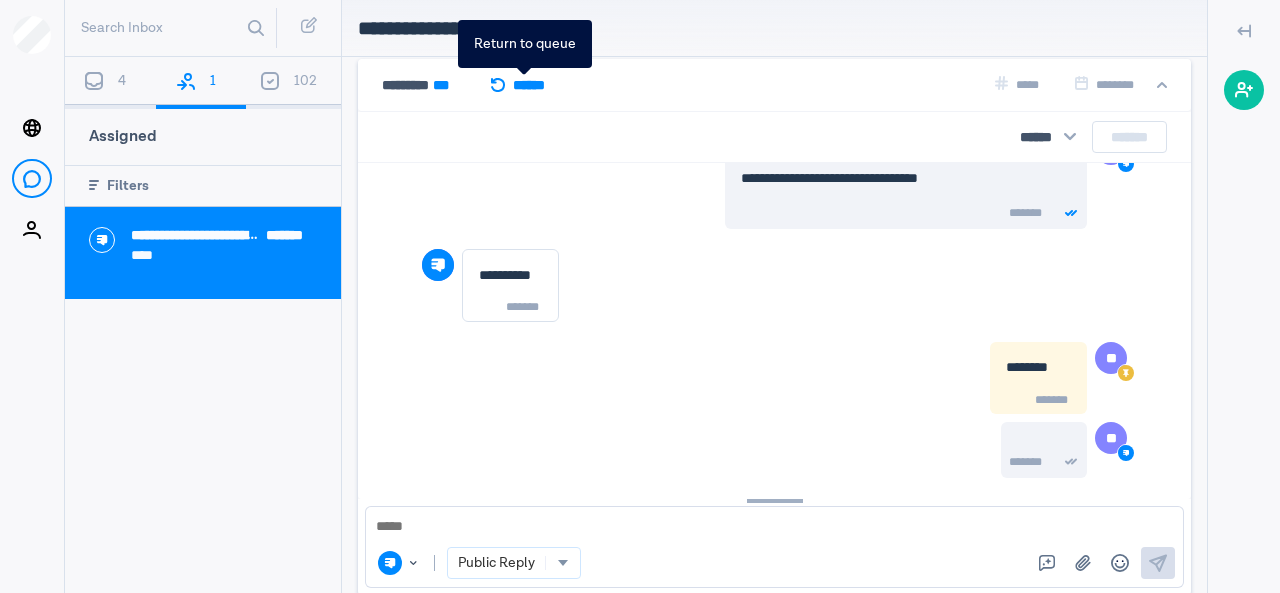 click on "******" at bounding box center (523, 85) 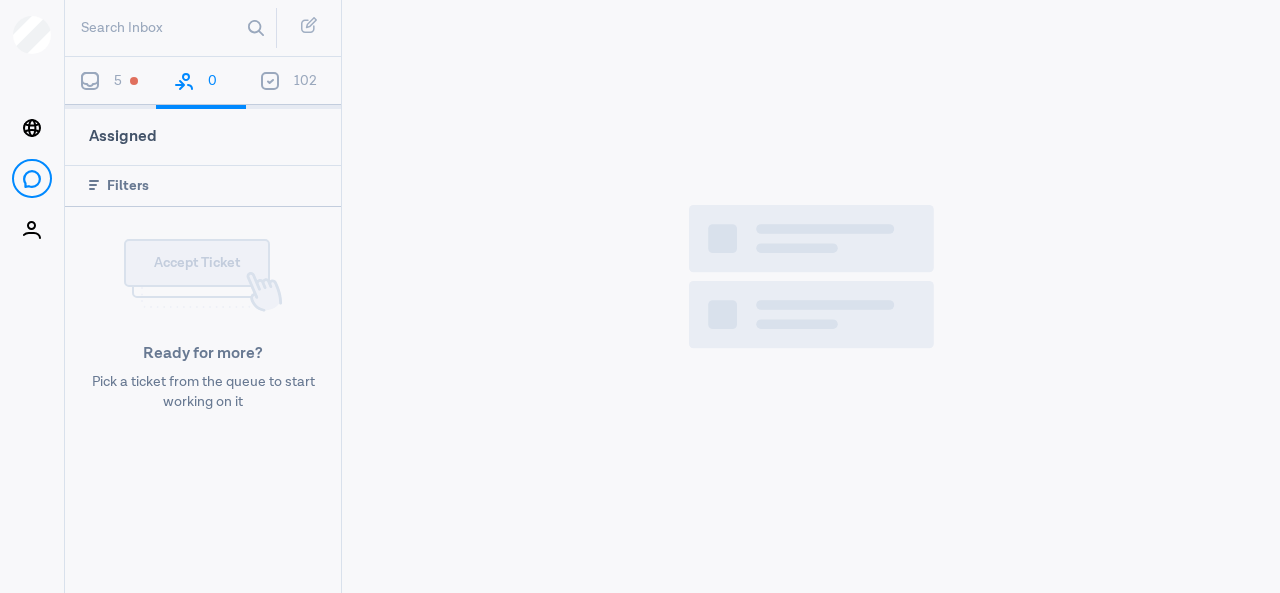 click on "5" at bounding box center [118, 81] 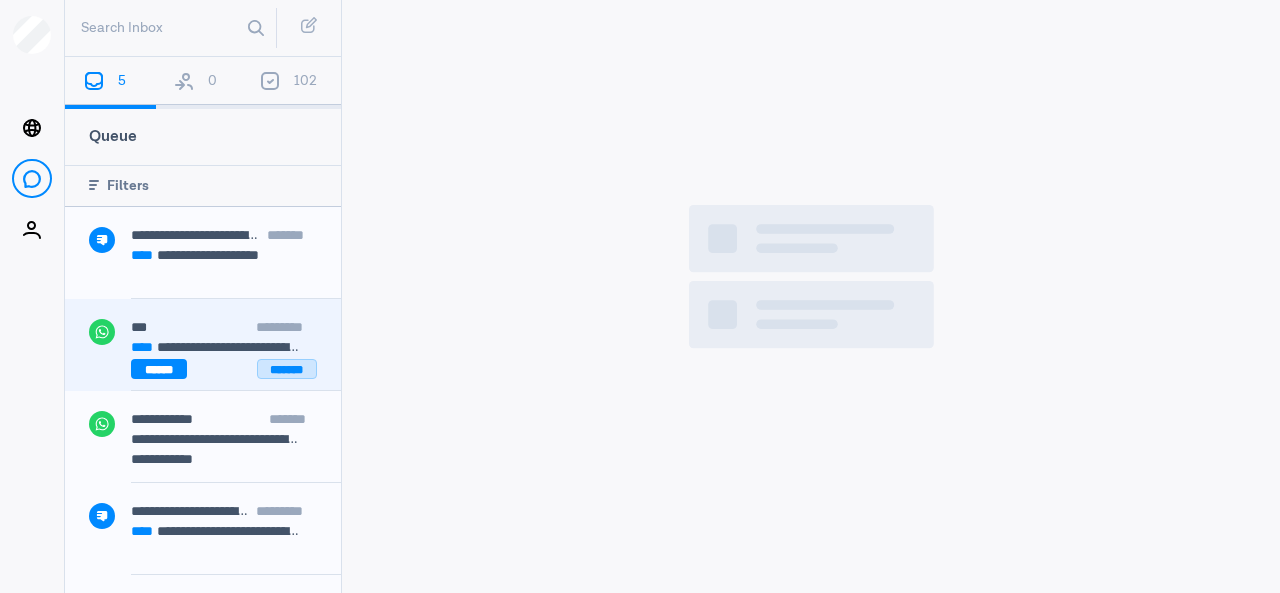 click on "*******" at bounding box center [287, 369] 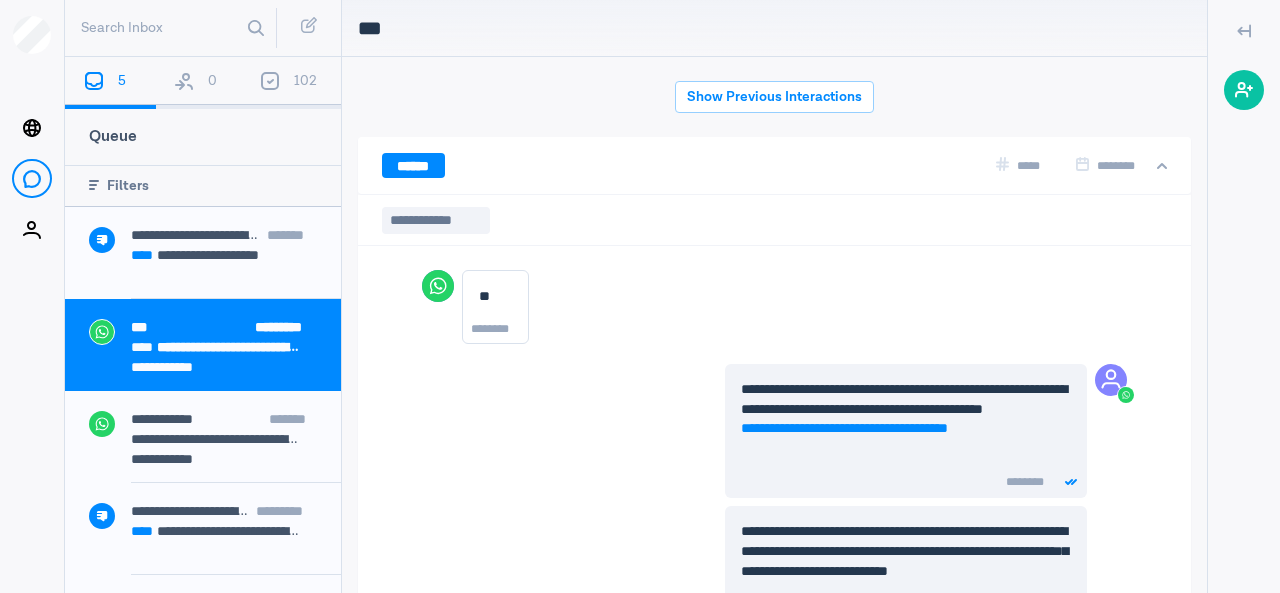 scroll, scrollTop: 78, scrollLeft: 0, axis: vertical 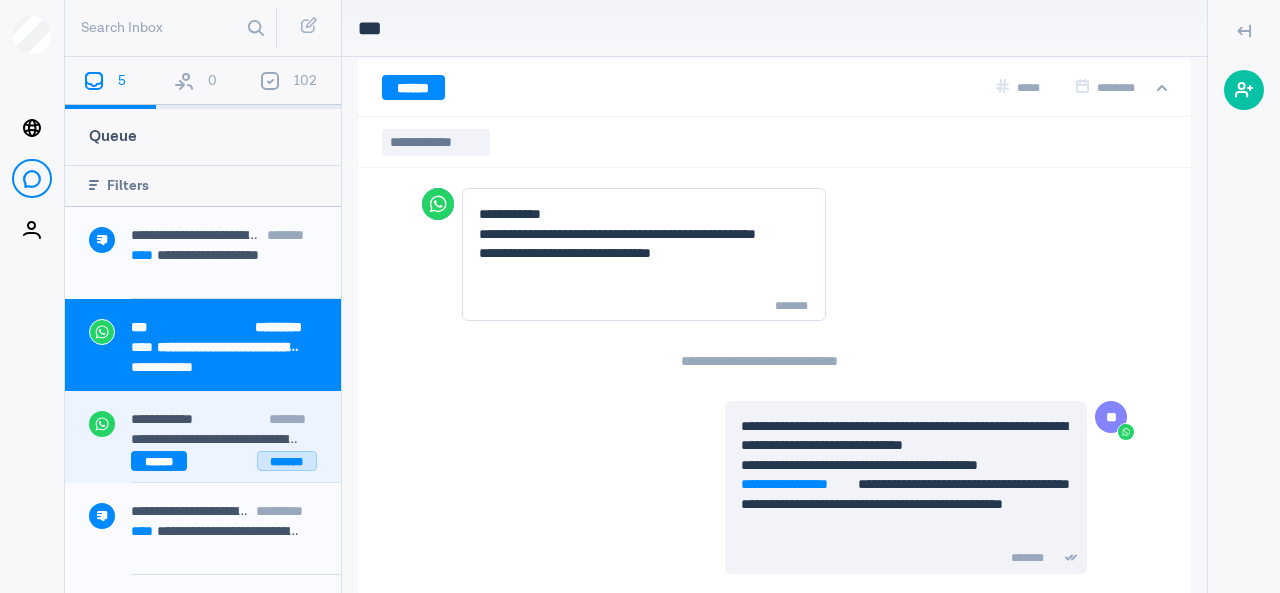 click on "*******" at bounding box center [287, 461] 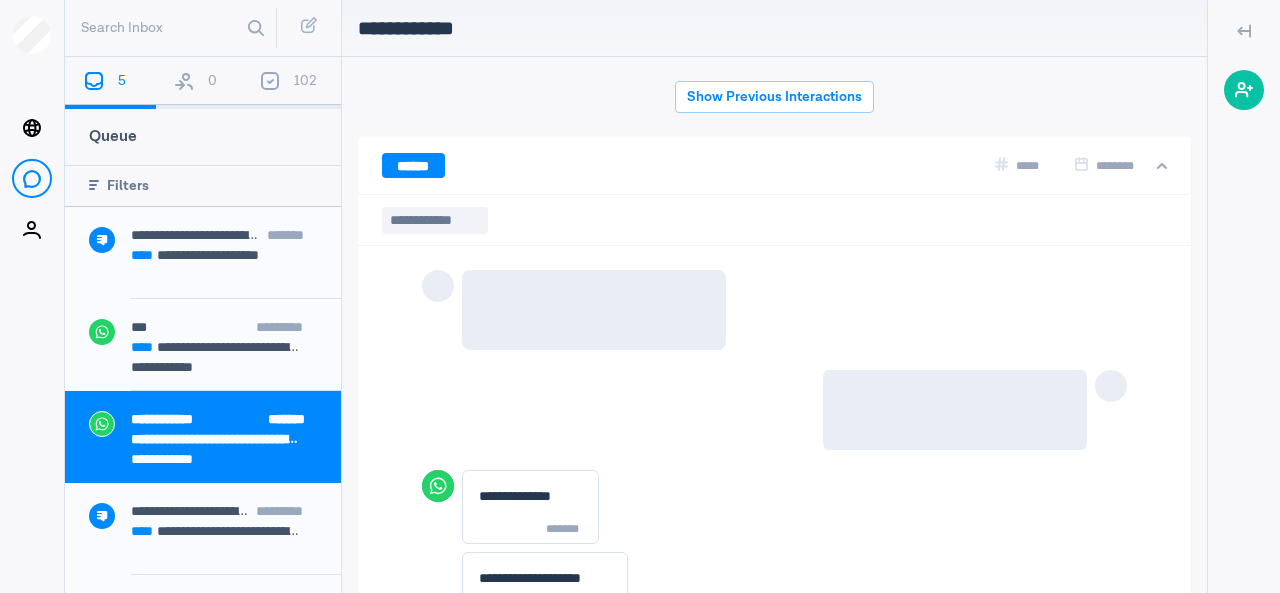 scroll, scrollTop: 78, scrollLeft: 0, axis: vertical 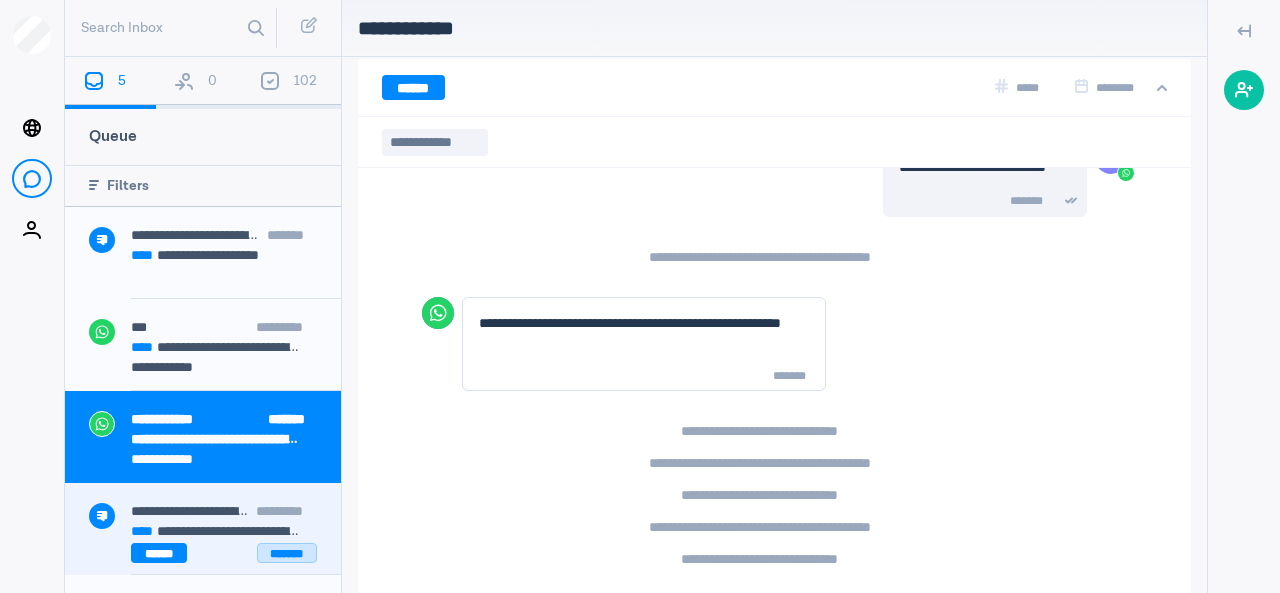 click on "*******" at bounding box center (287, 553) 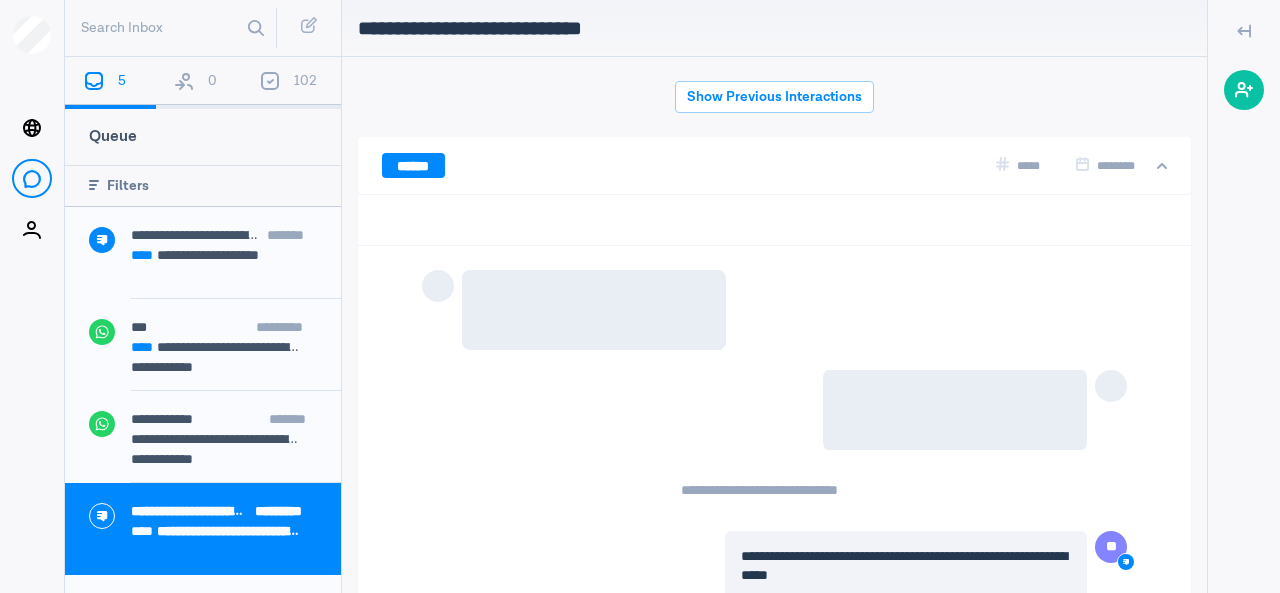 scroll, scrollTop: 78, scrollLeft: 0, axis: vertical 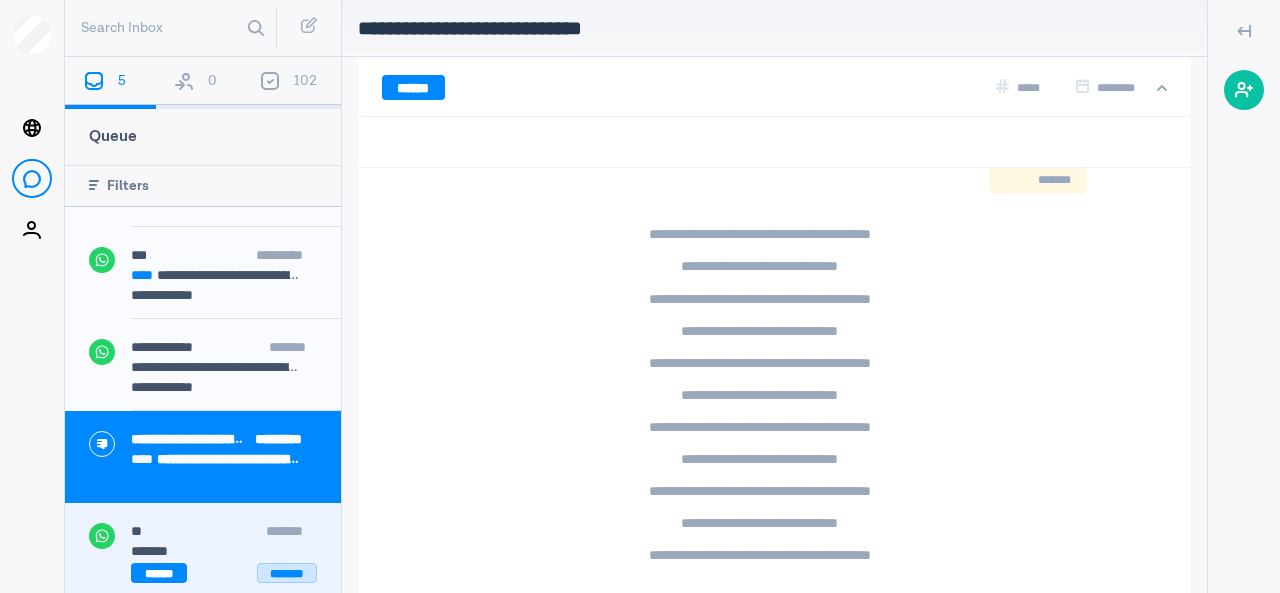 click on "*******" at bounding box center [287, 573] 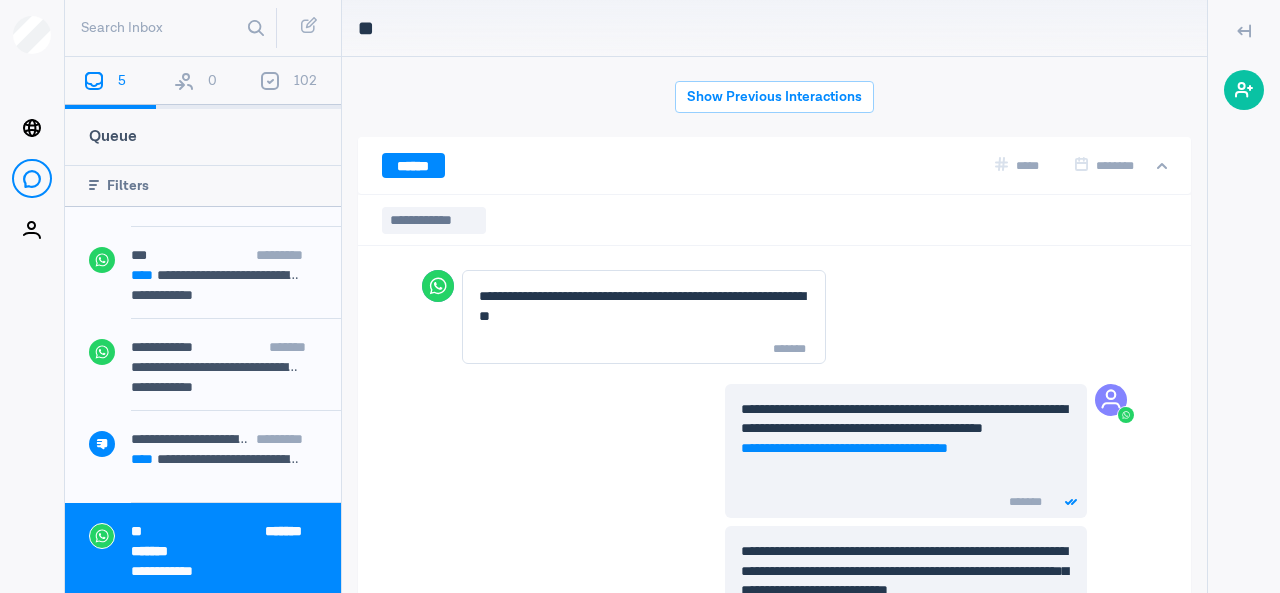 scroll, scrollTop: 78, scrollLeft: 0, axis: vertical 